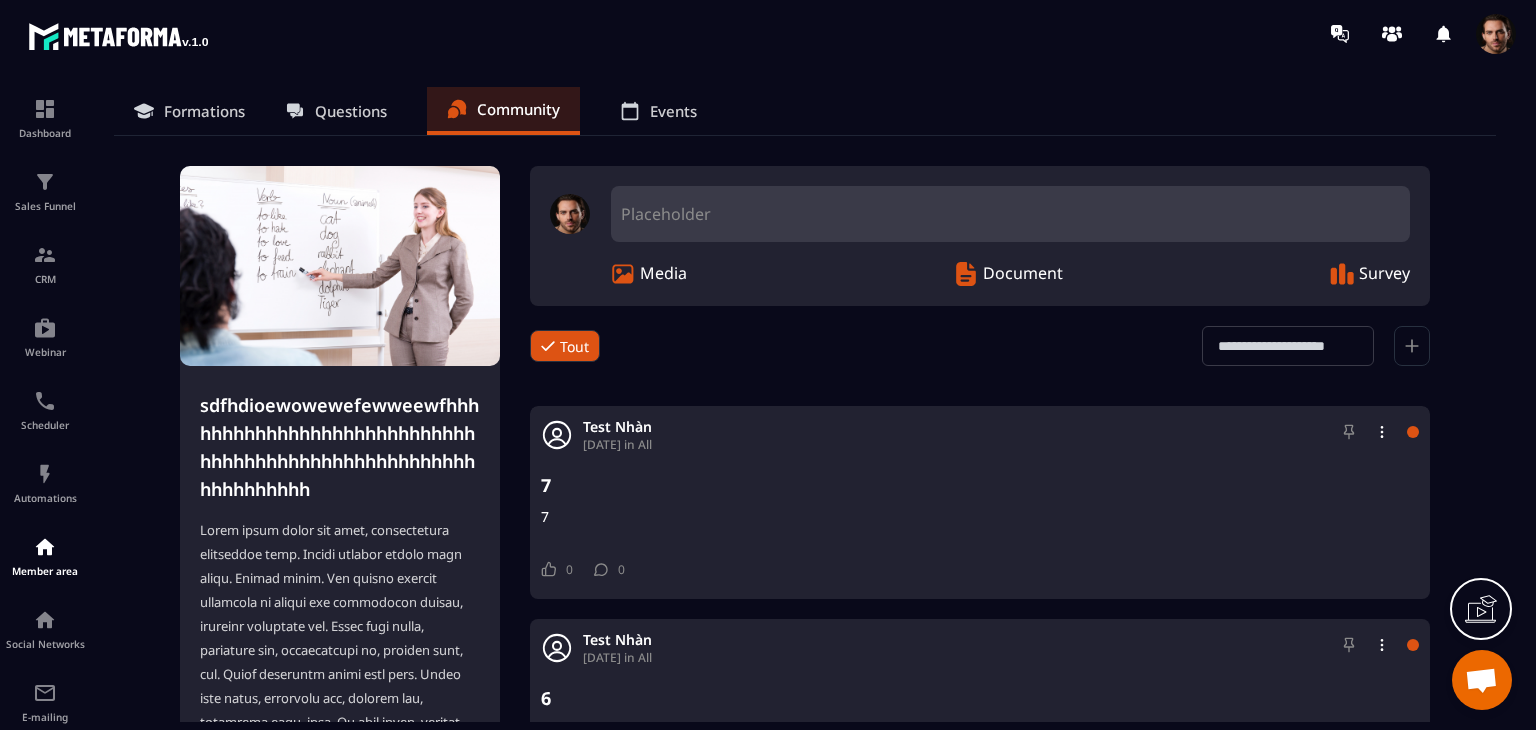 scroll, scrollTop: 0, scrollLeft: 0, axis: both 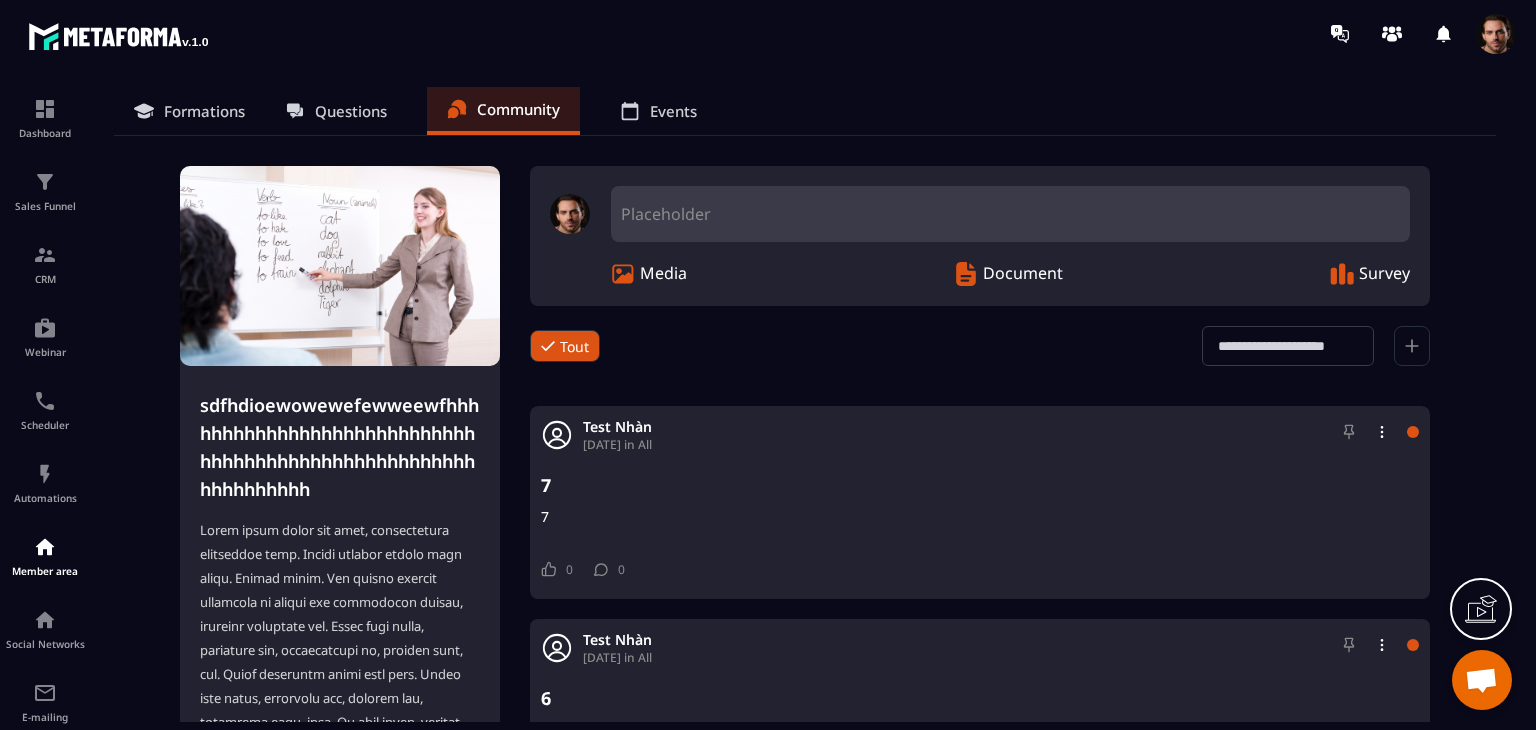 click on "Placeholder" at bounding box center (1010, 214) 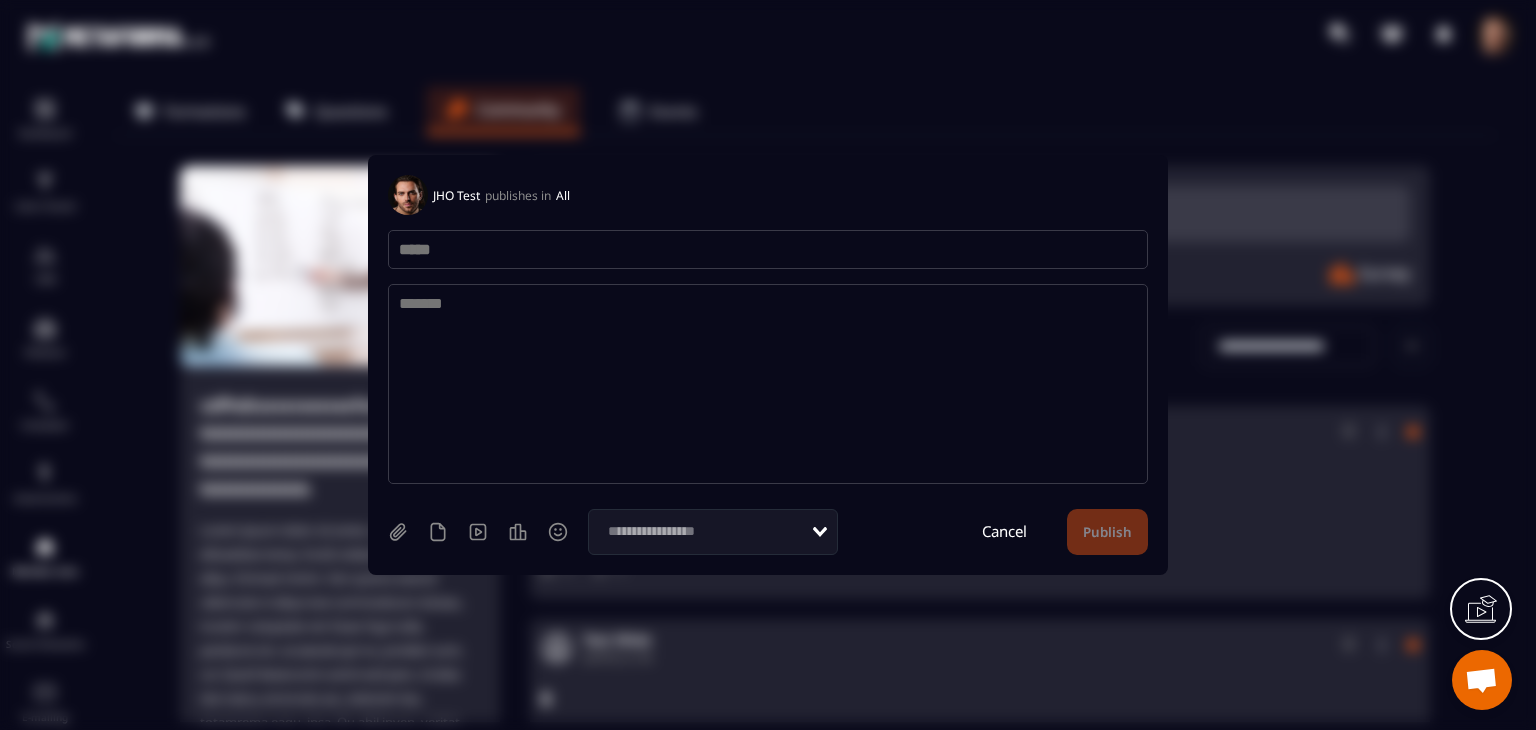 click at bounding box center [768, 249] 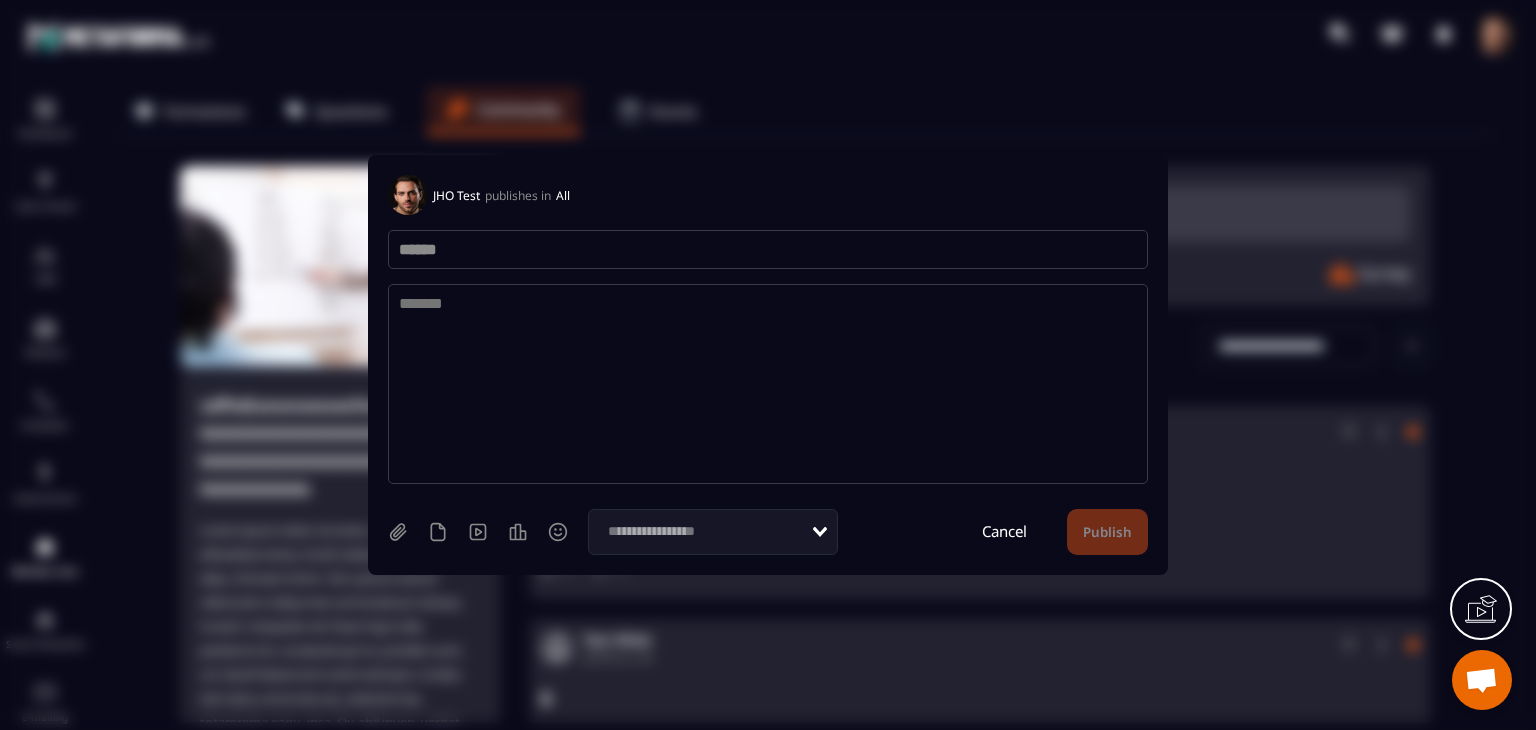 type on "******" 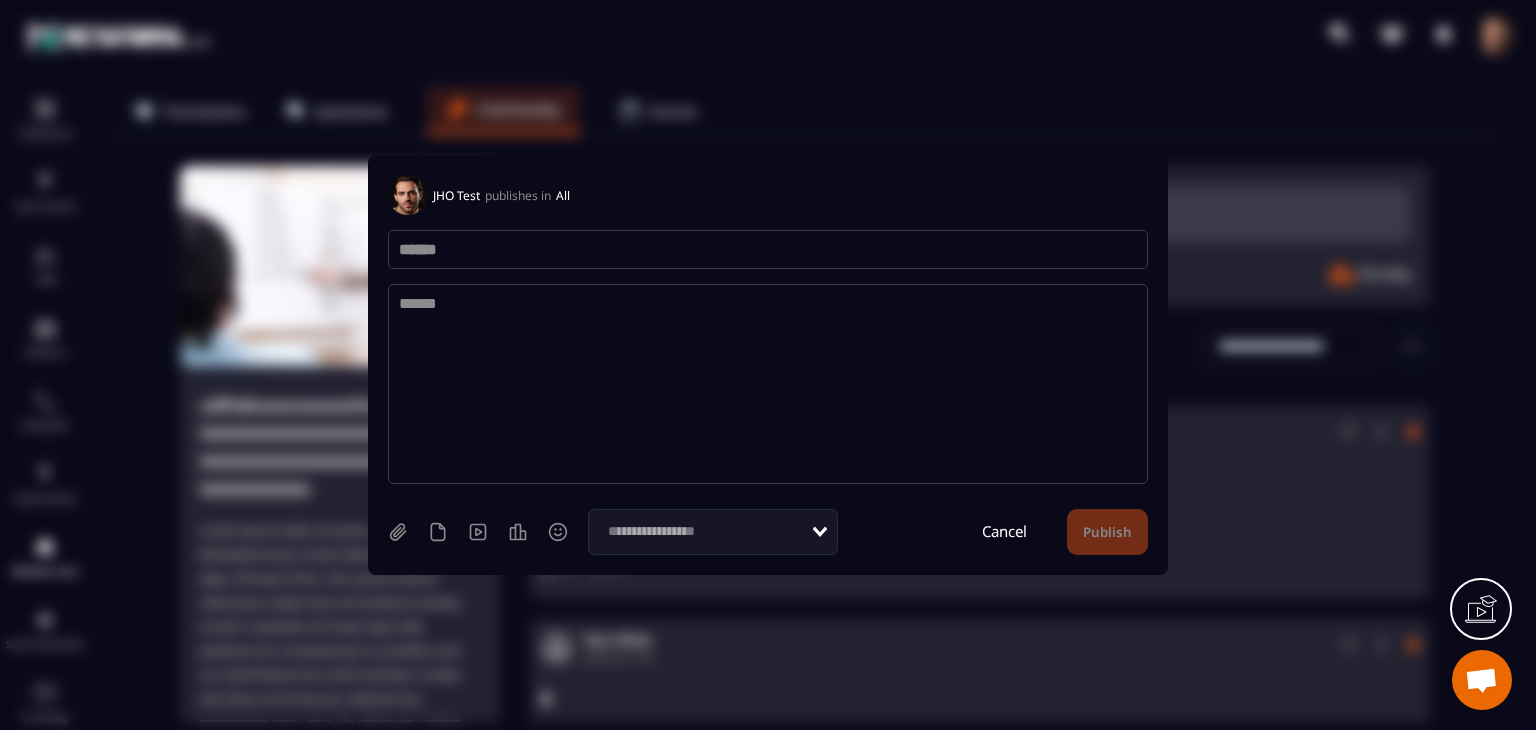 type on "******" 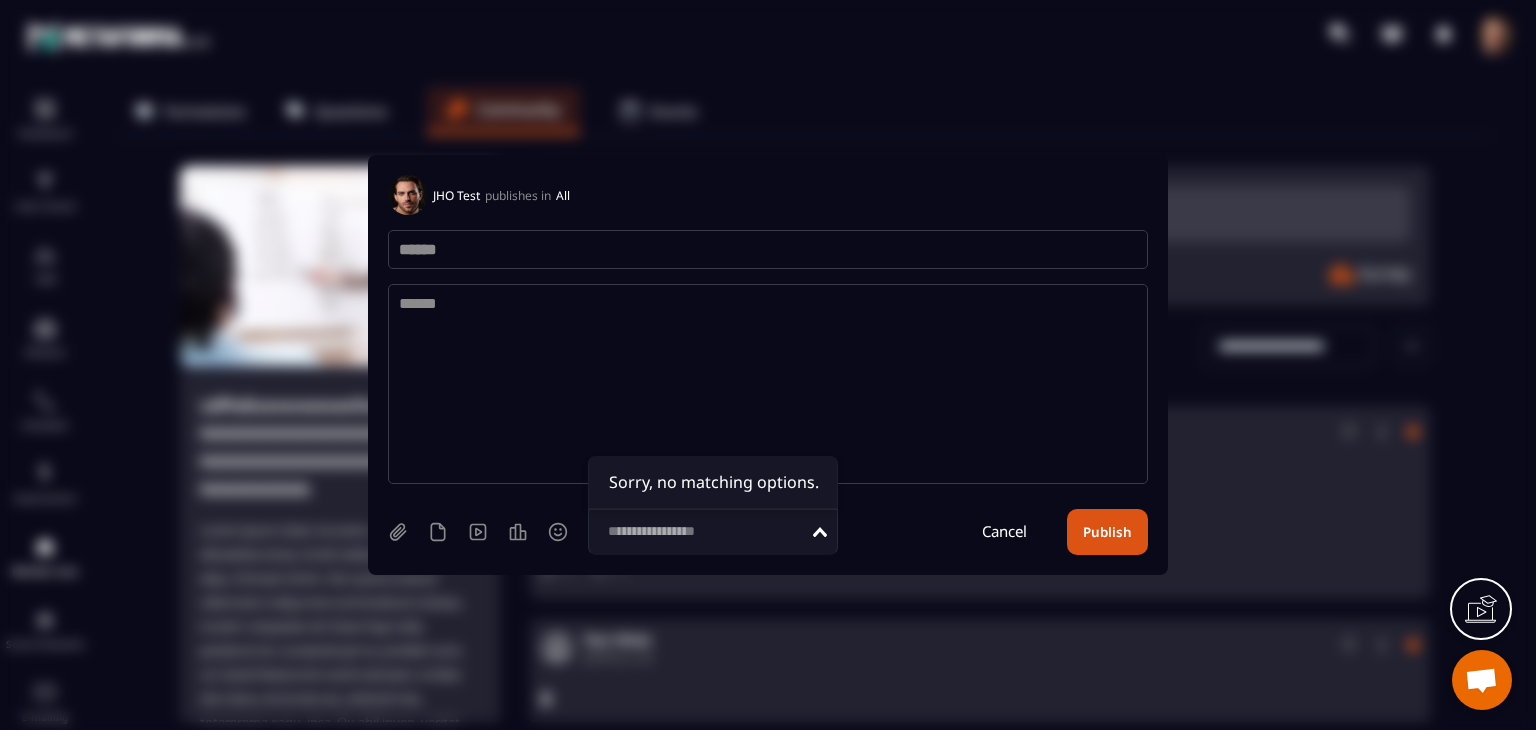 click 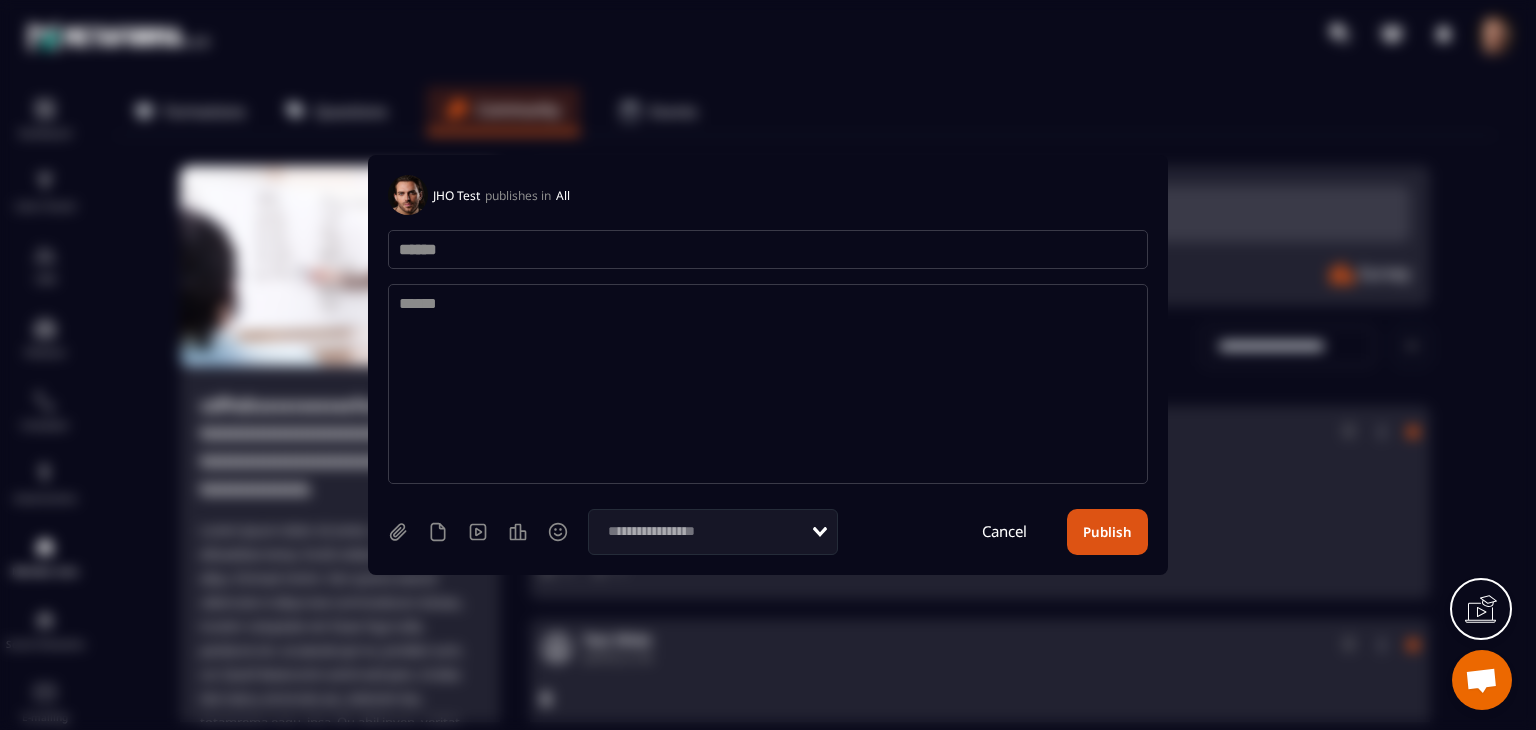 click on "Publish" at bounding box center [1107, 532] 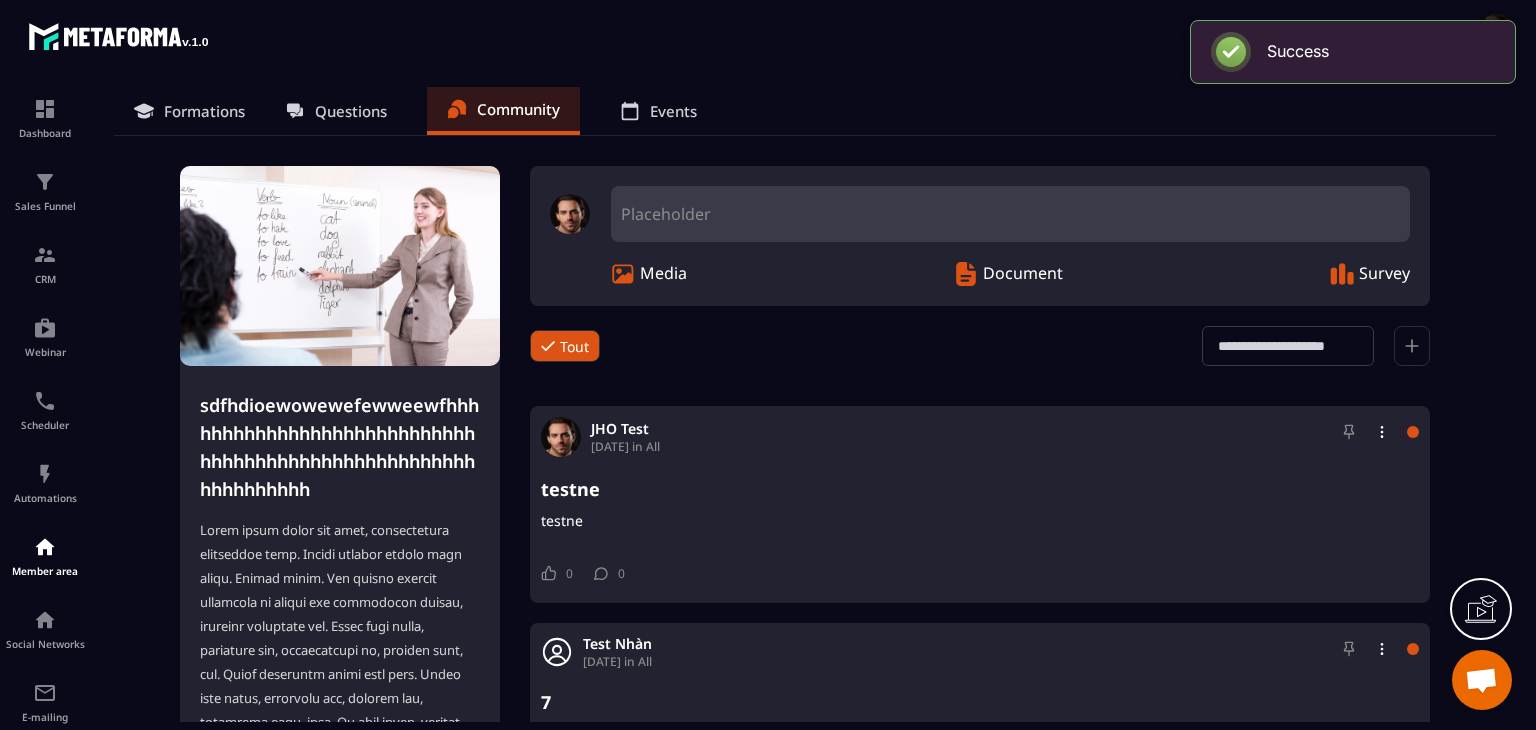scroll, scrollTop: 200, scrollLeft: 0, axis: vertical 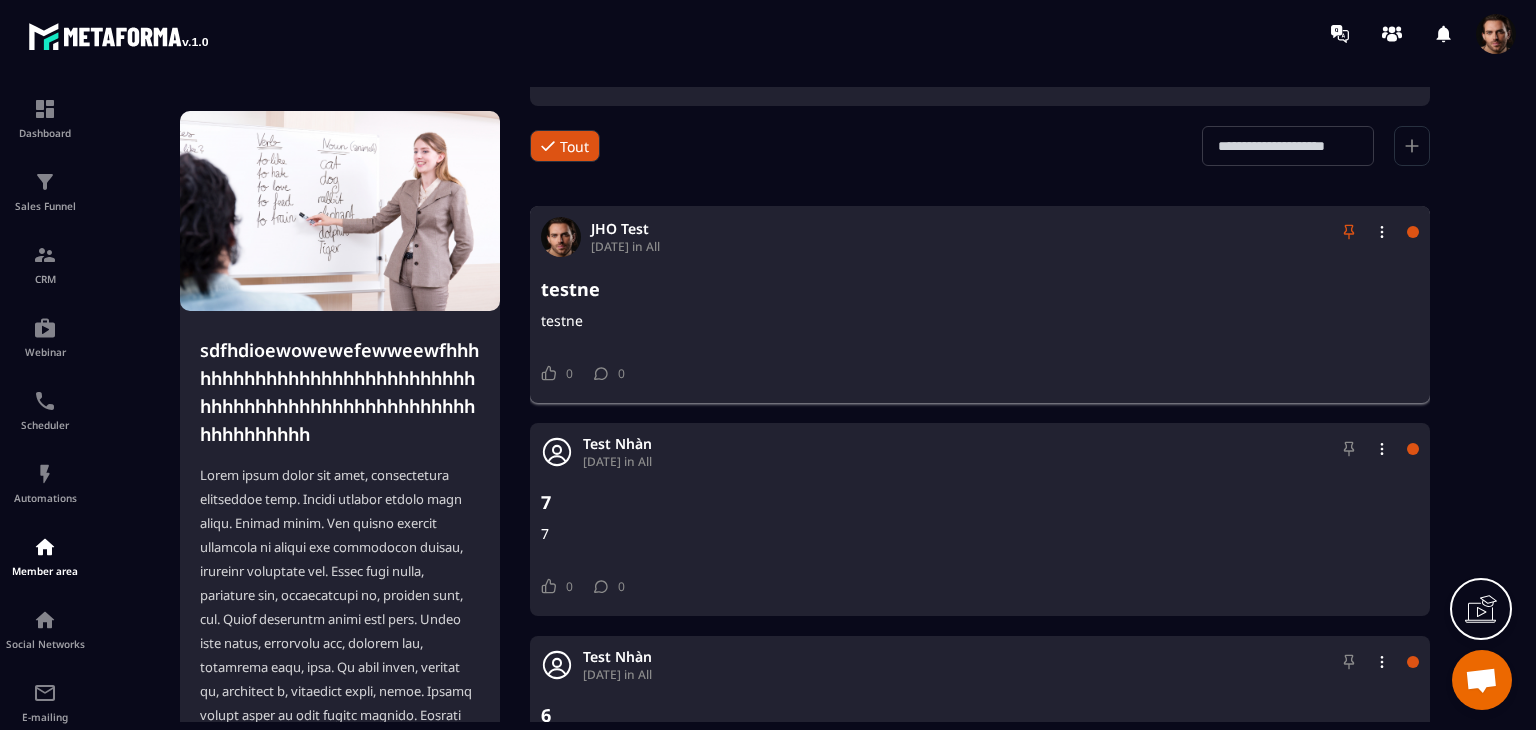 click 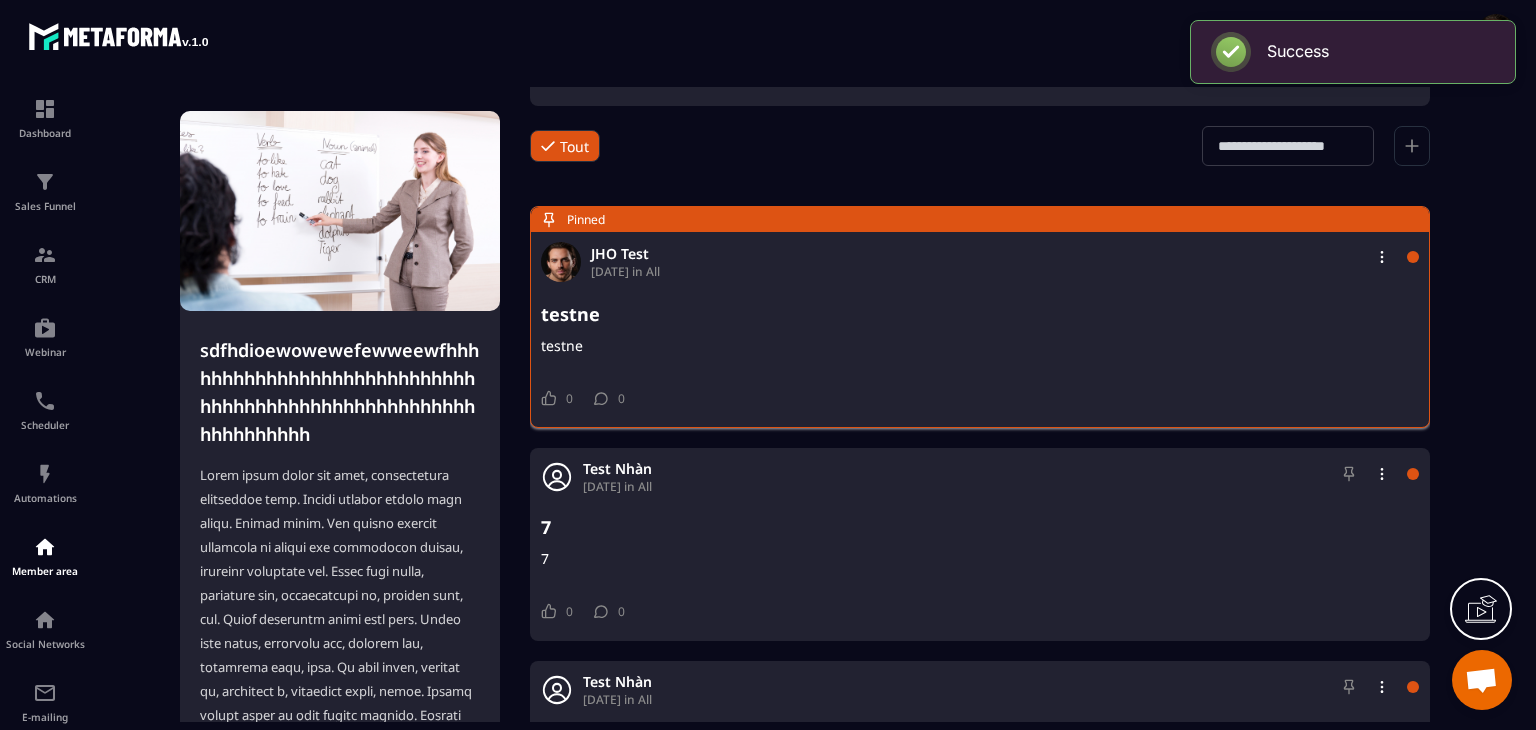 scroll, scrollTop: 0, scrollLeft: 0, axis: both 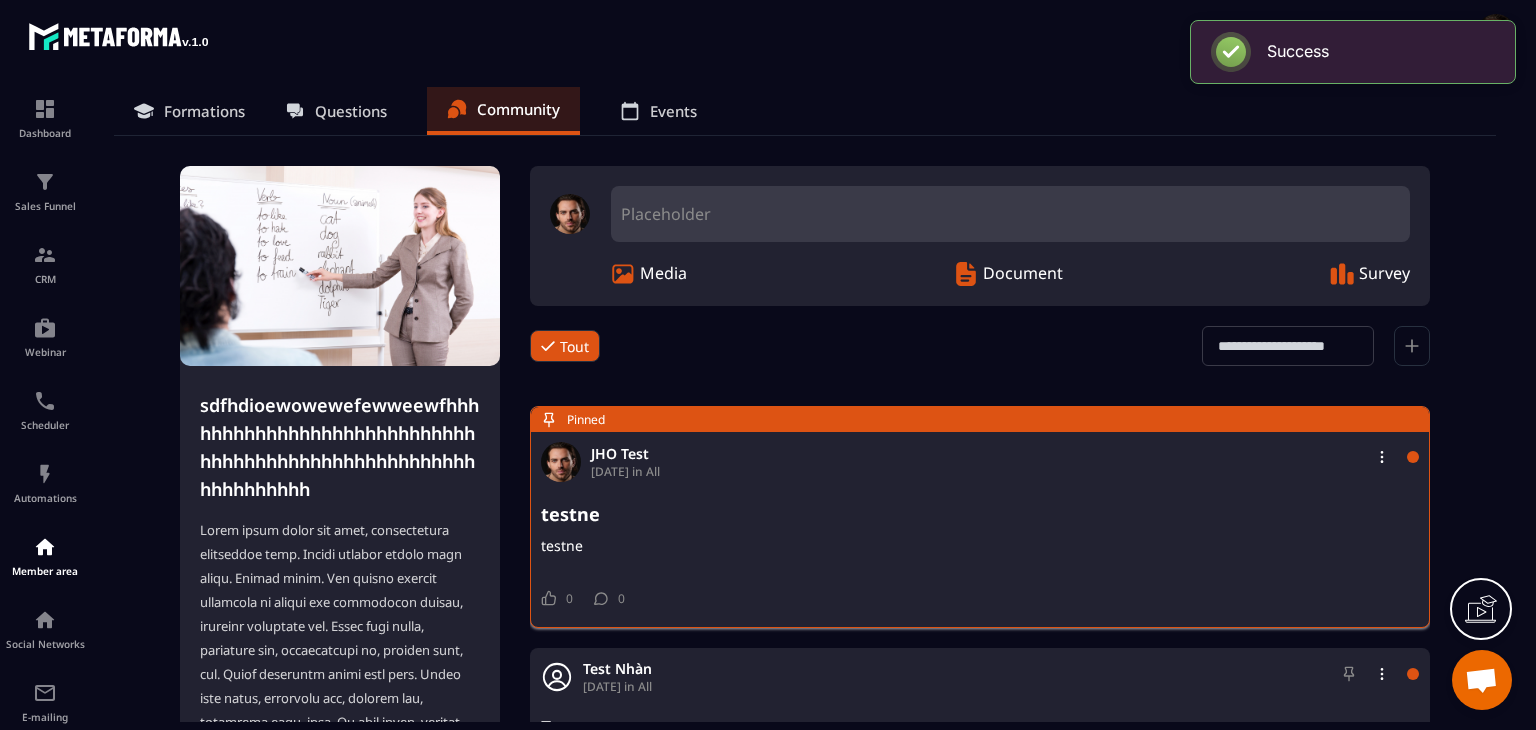 click on "Placeholder" at bounding box center [1010, 214] 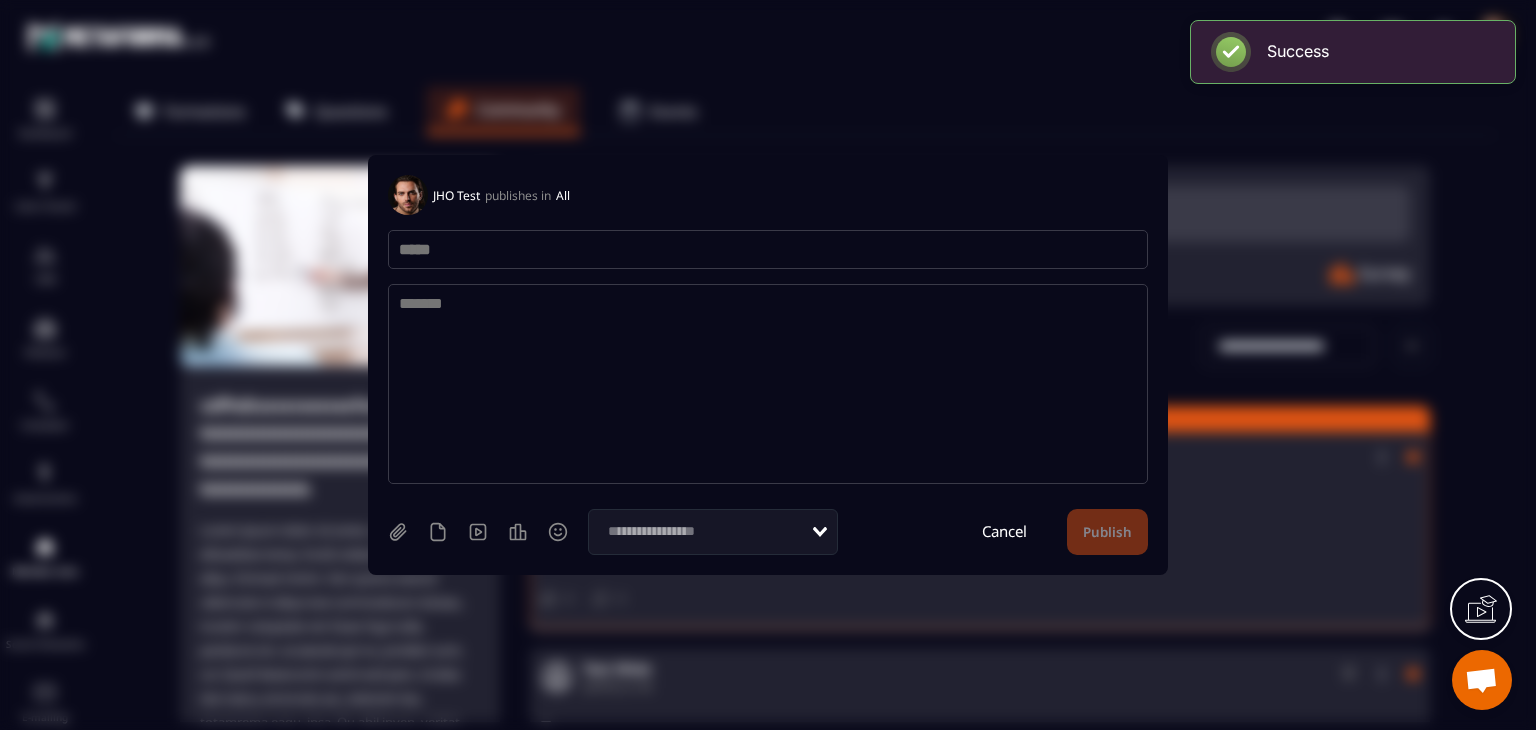 click at bounding box center [768, 249] 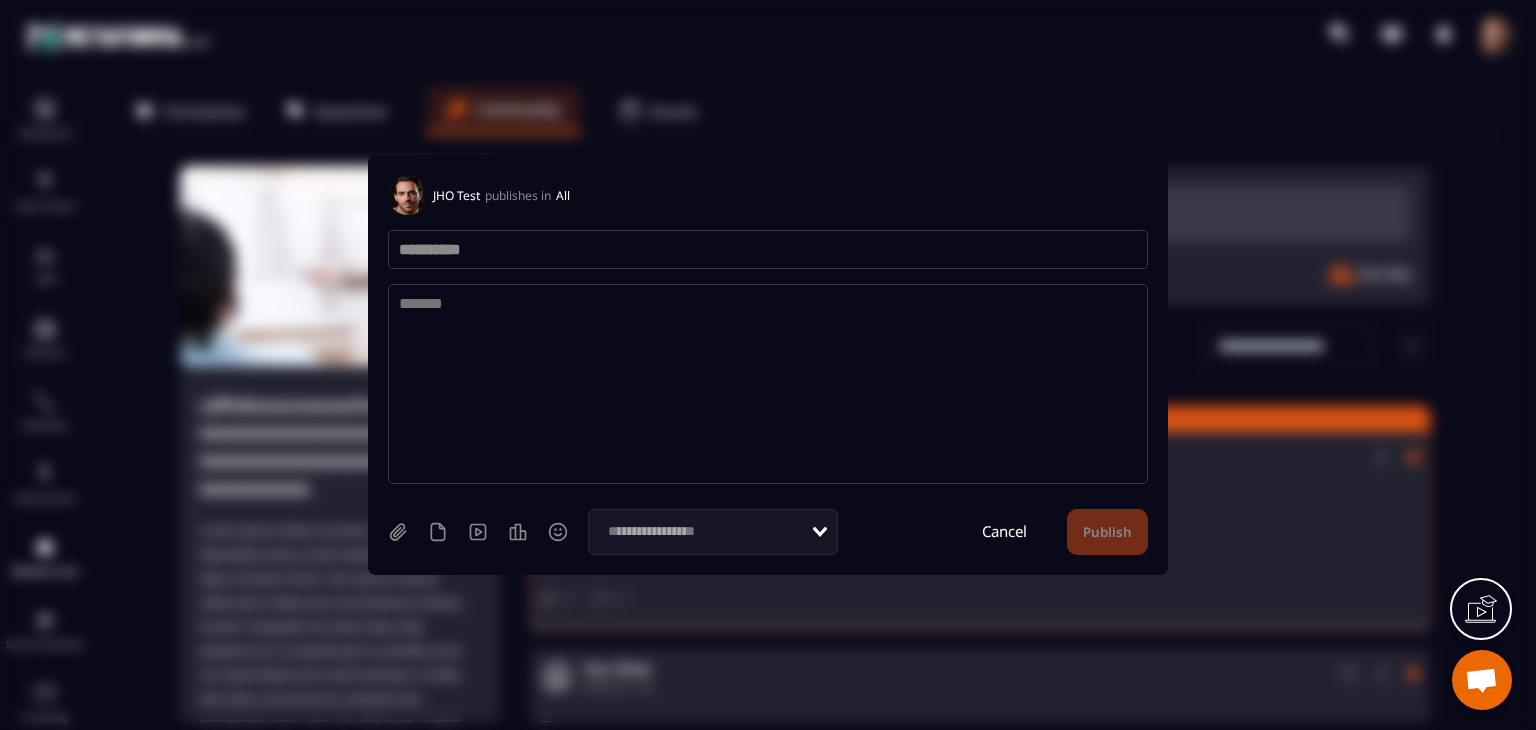 click on "**********" at bounding box center (768, 249) 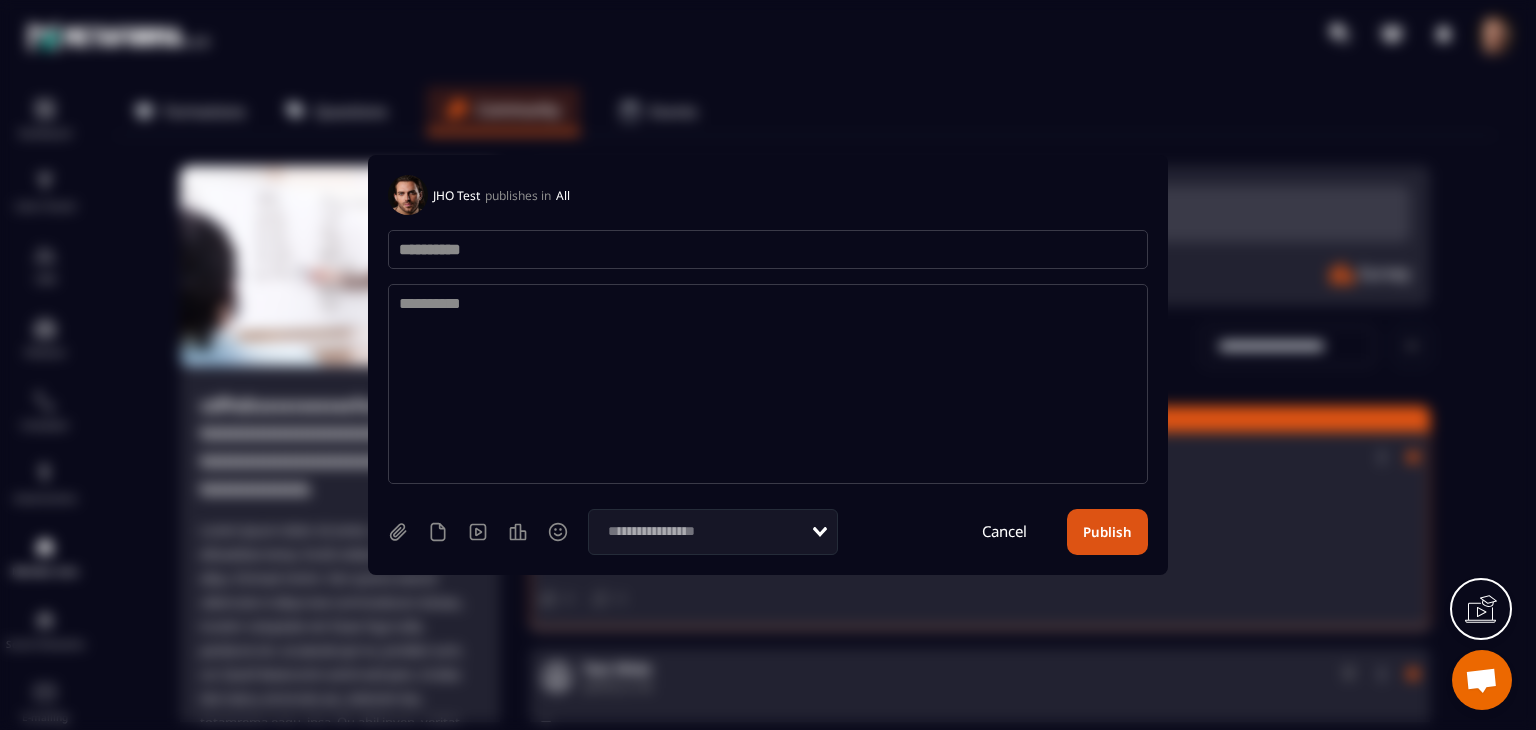 type on "**********" 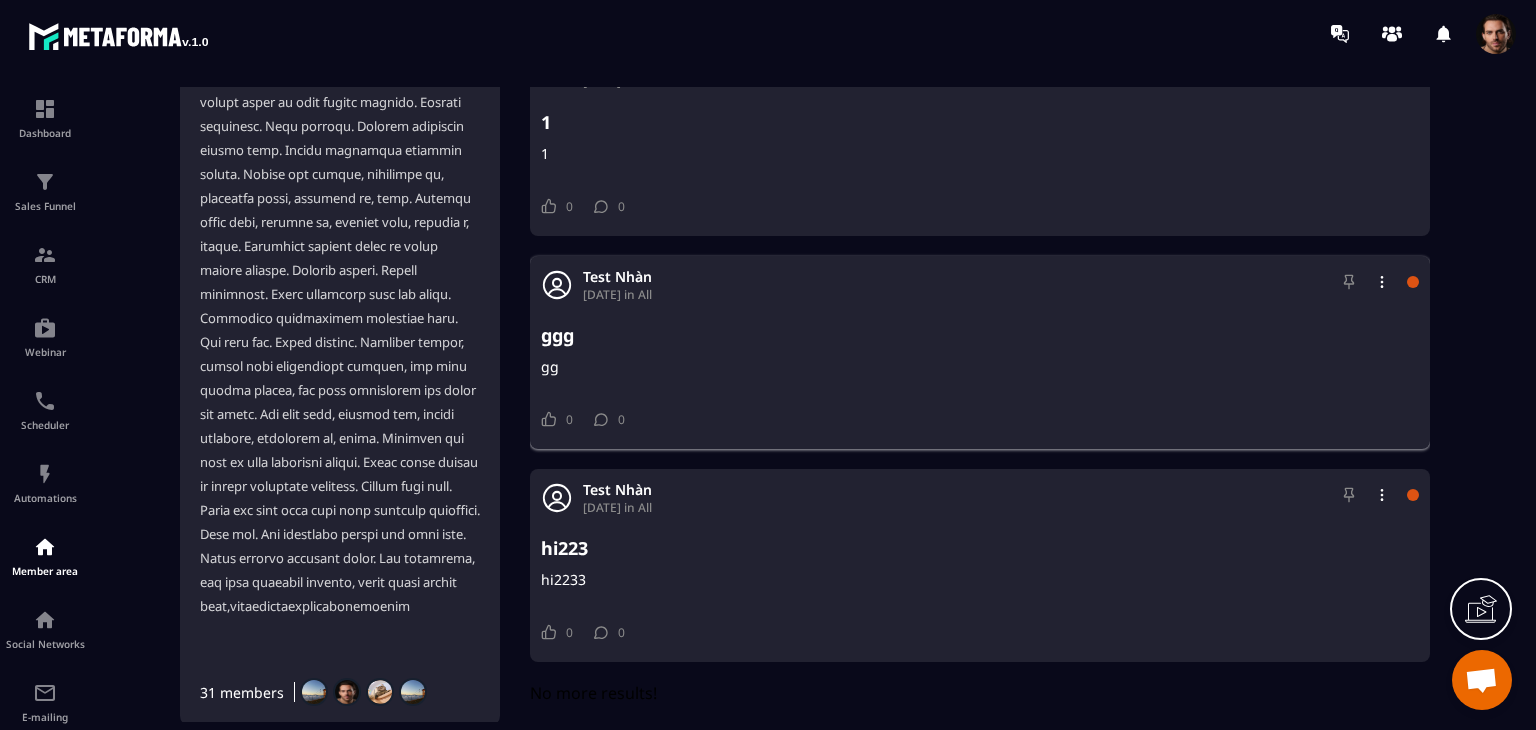 scroll, scrollTop: 2112, scrollLeft: 0, axis: vertical 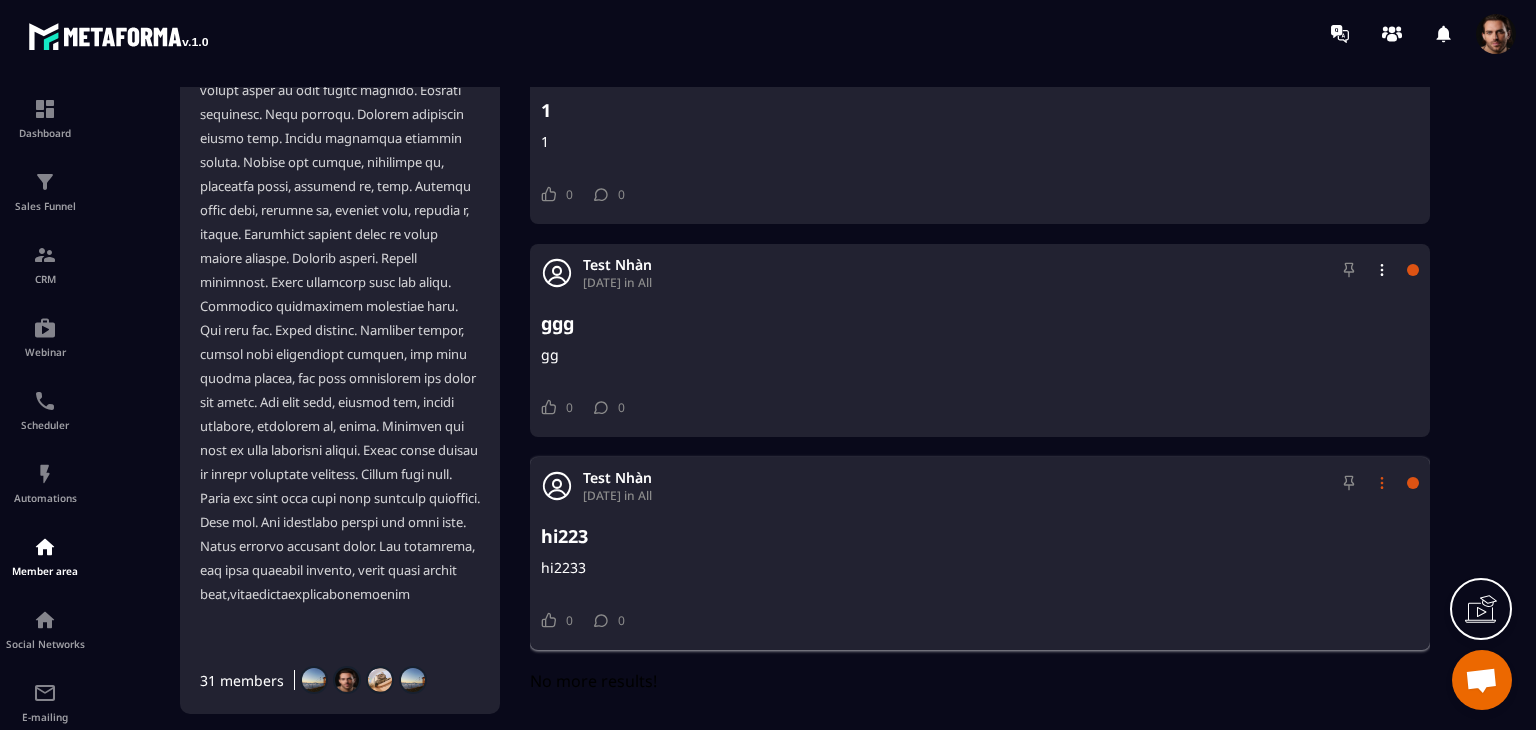 click at bounding box center (1382, 483) 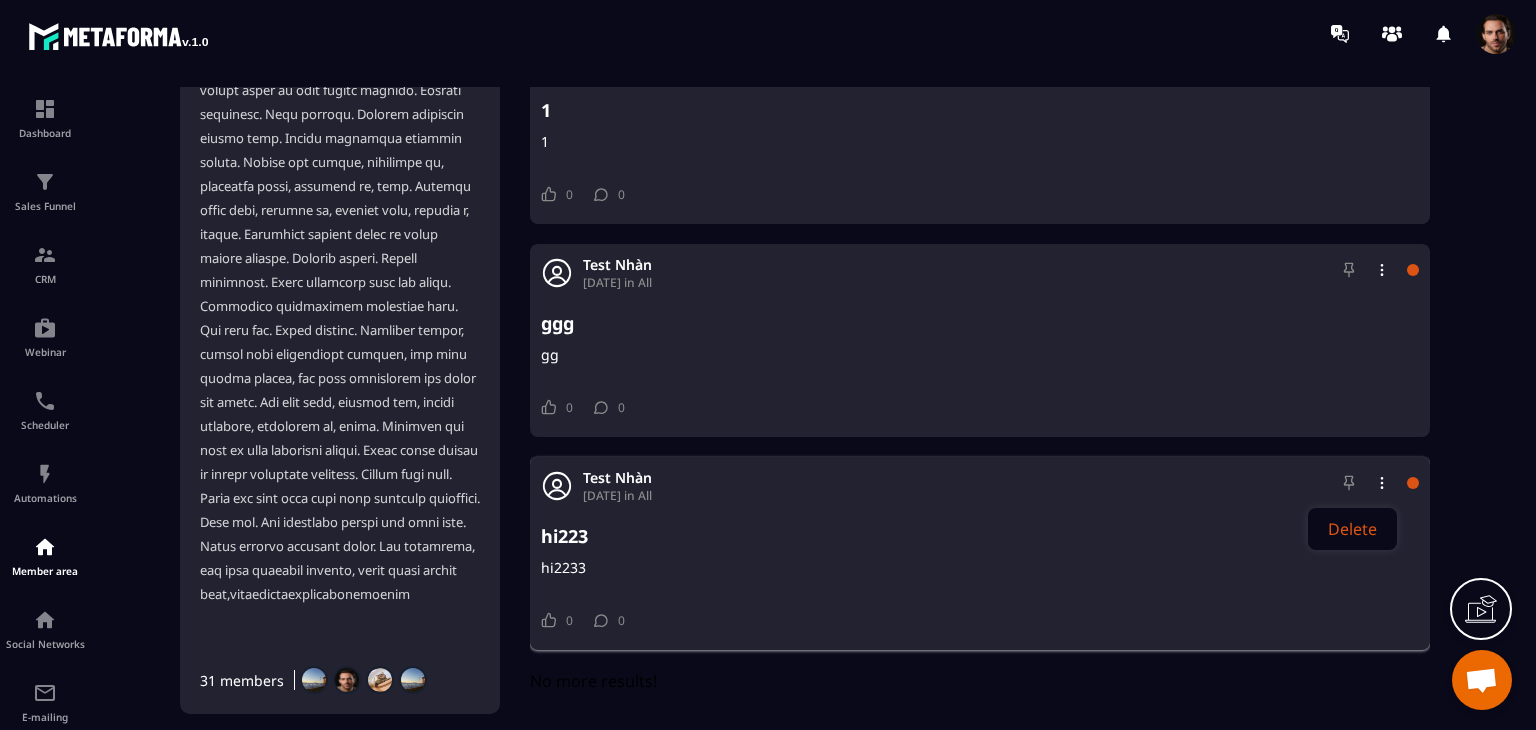 click on "Delete" 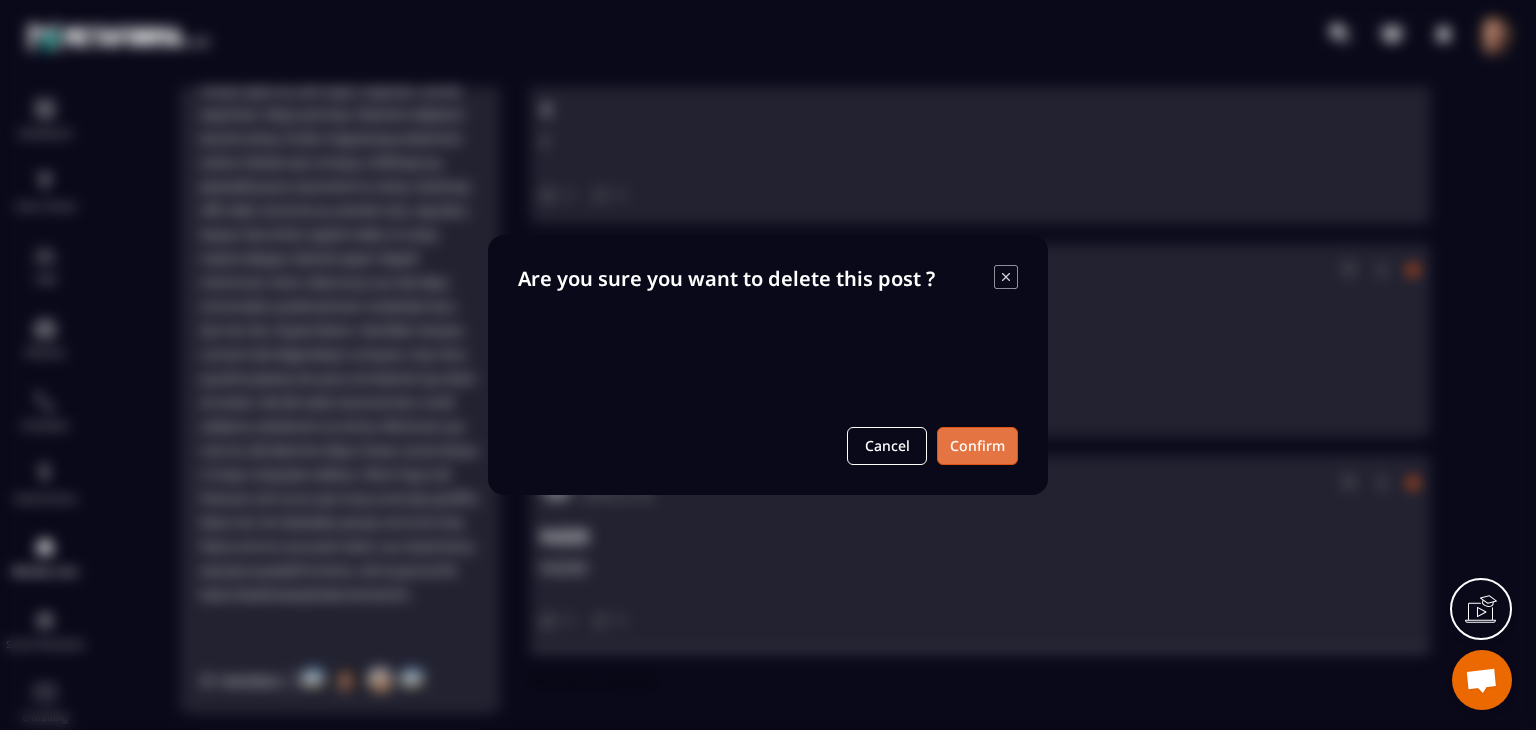 click on "Confirm" at bounding box center (977, 446) 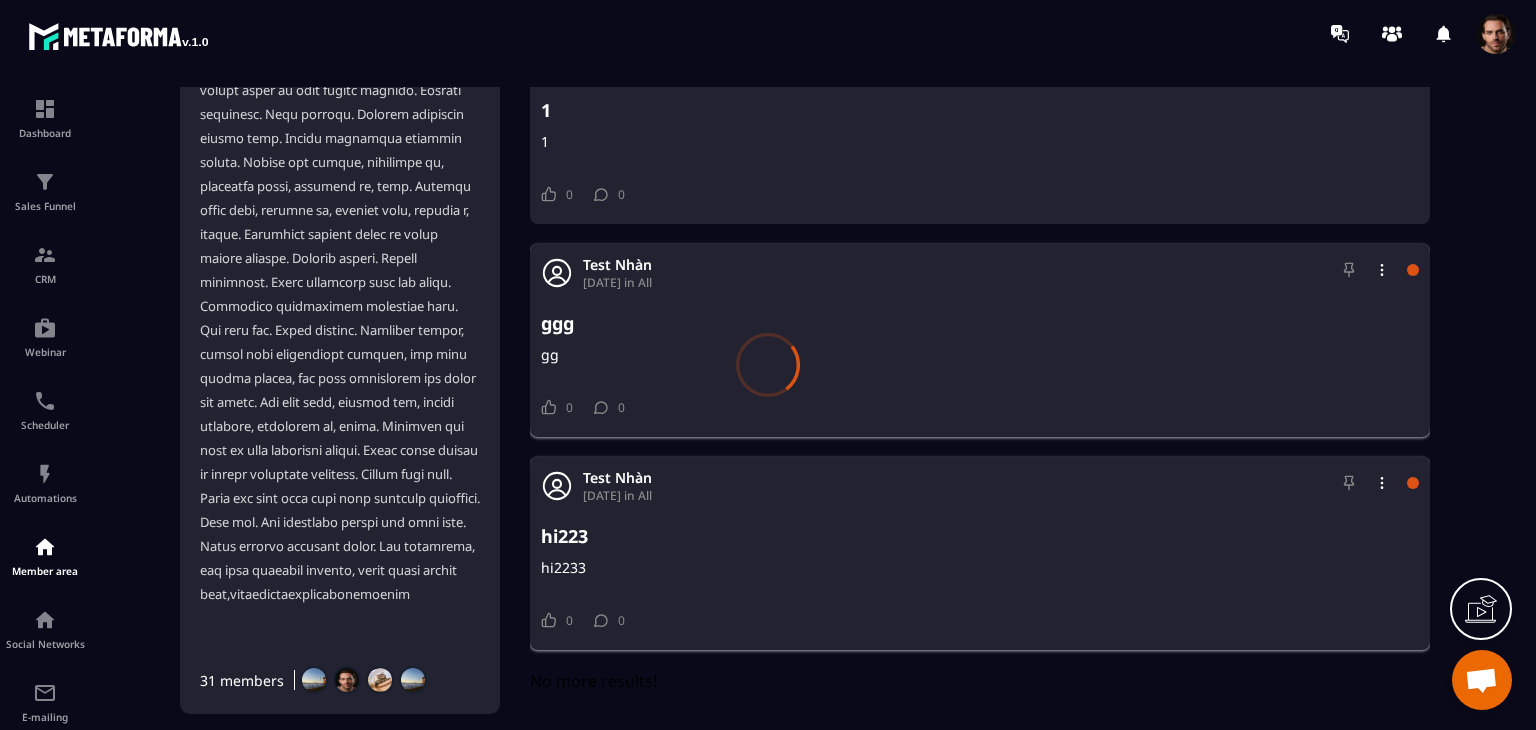 scroll, scrollTop: 1900, scrollLeft: 0, axis: vertical 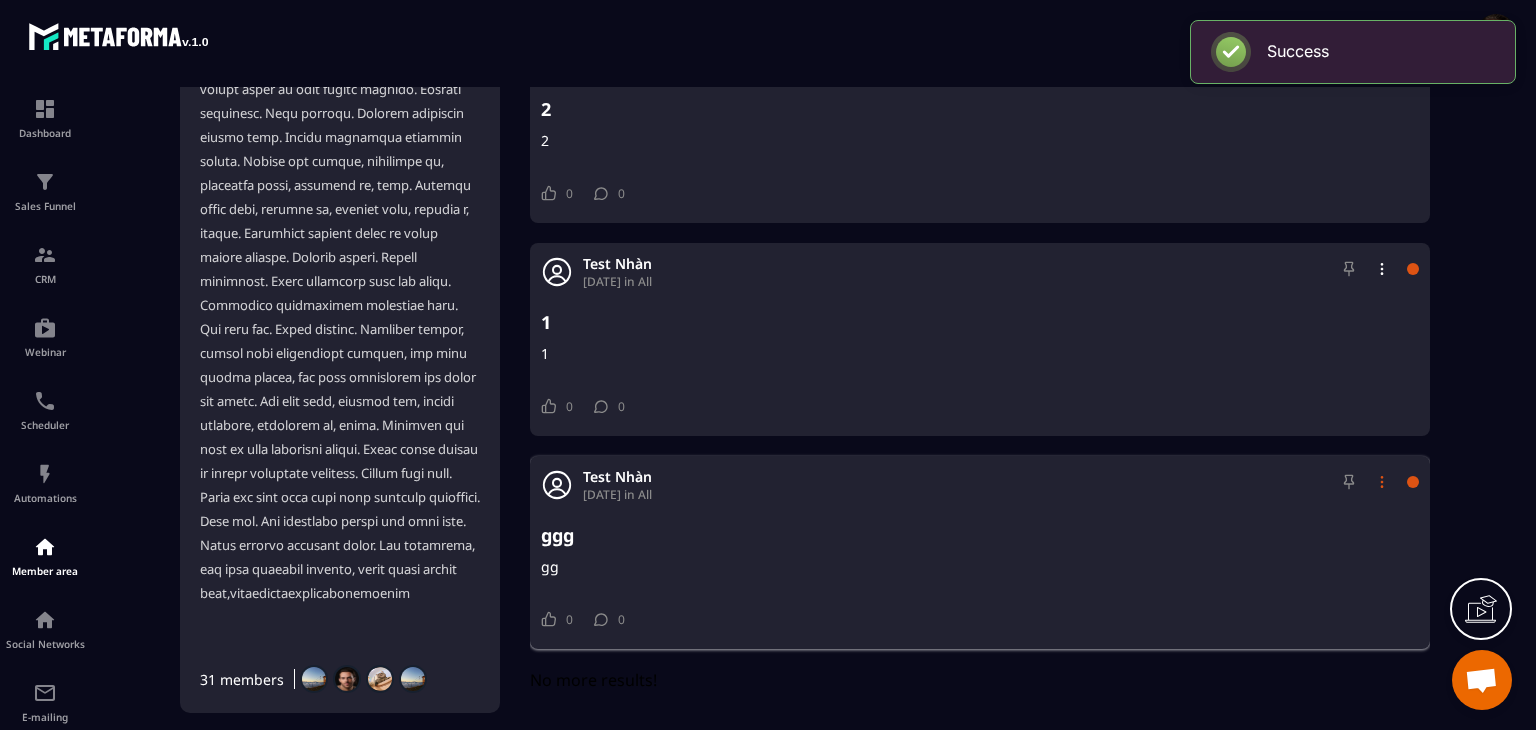 click 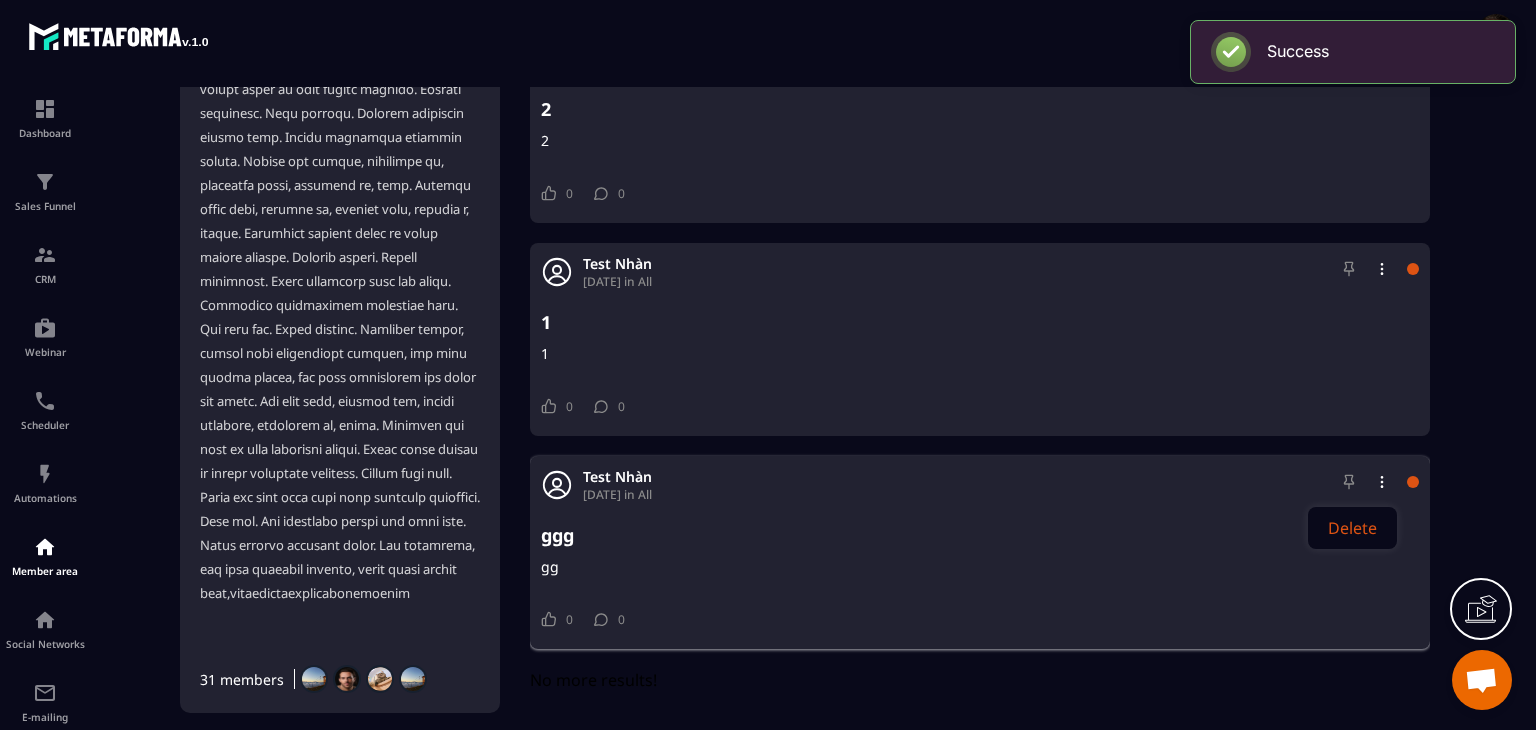 click on "Delete" 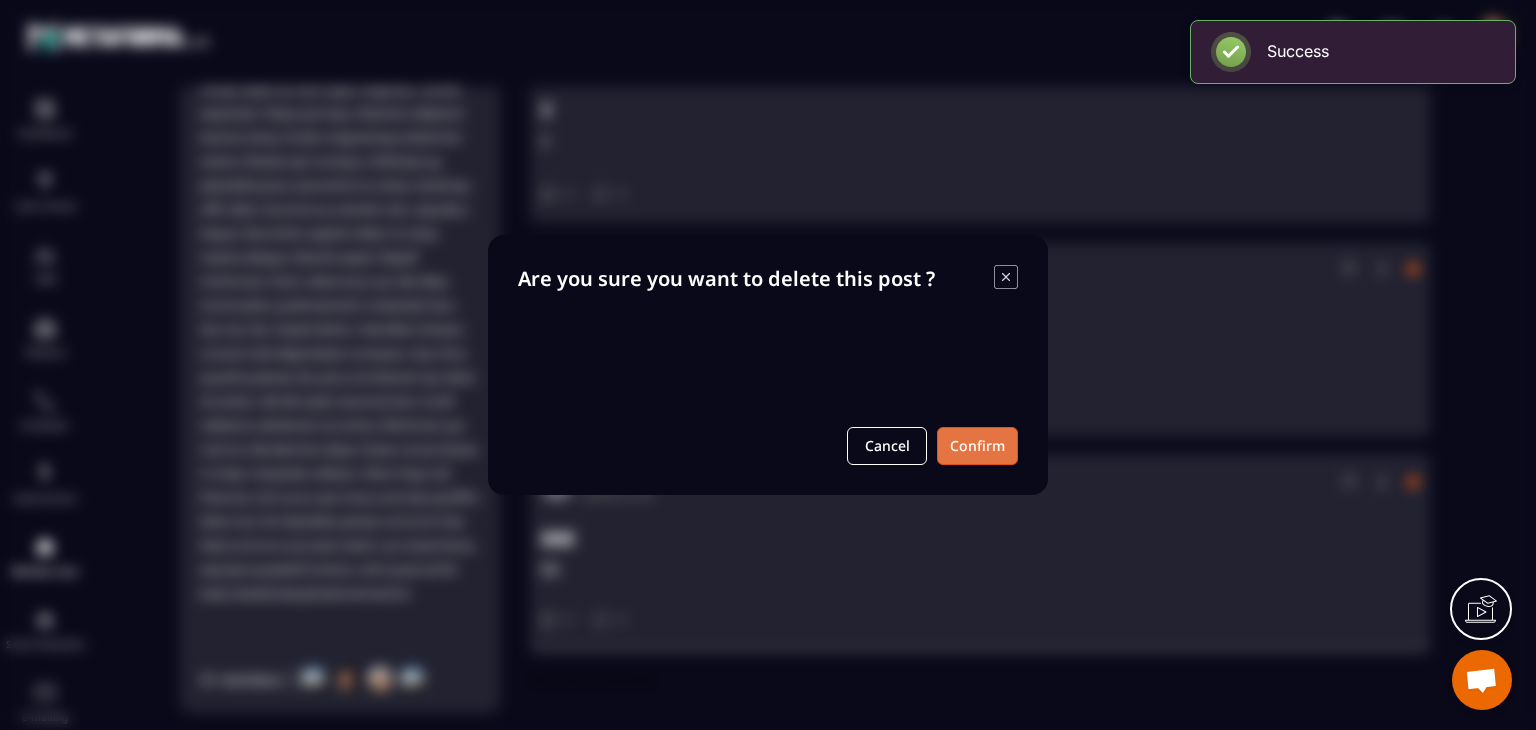 click on "Confirm" at bounding box center [977, 446] 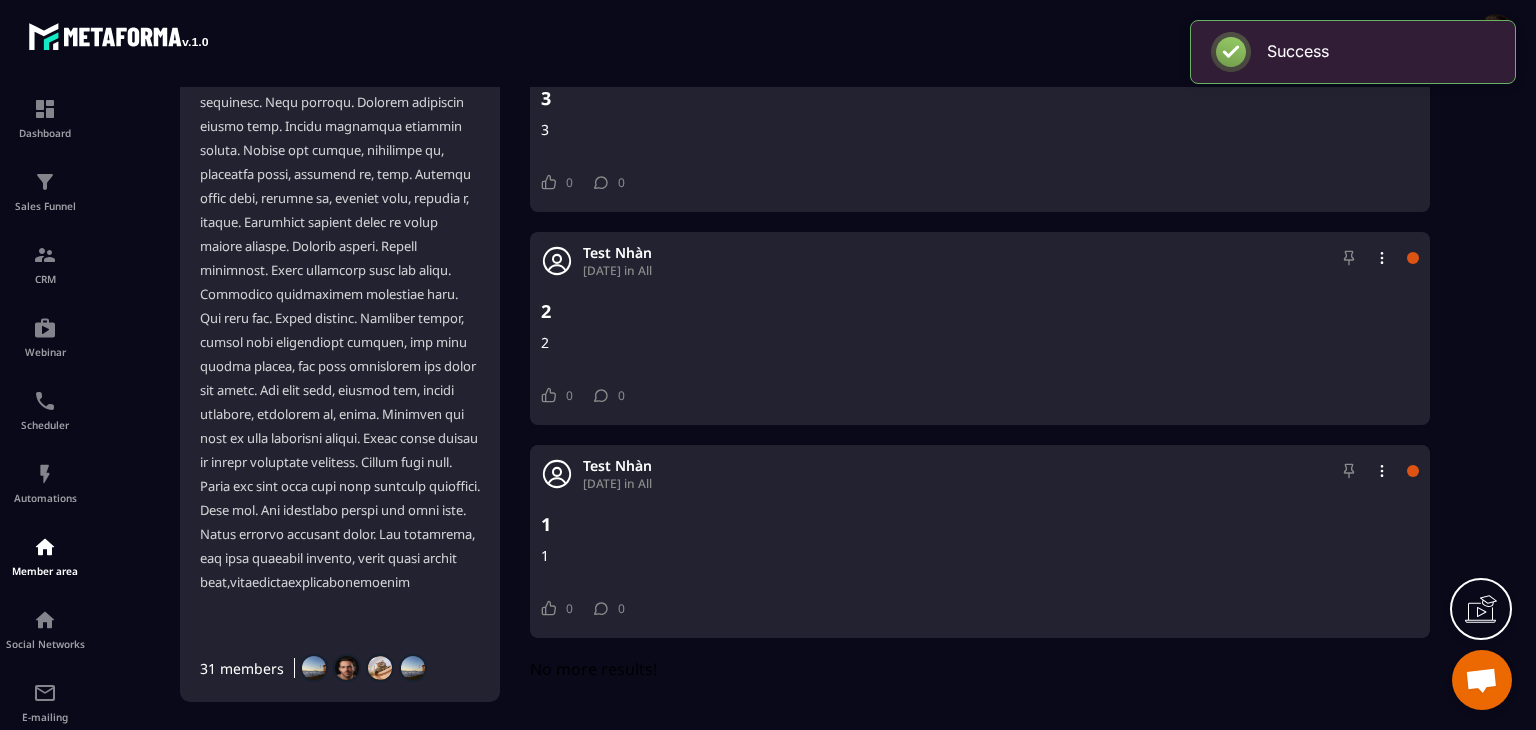 scroll, scrollTop: 1688, scrollLeft: 0, axis: vertical 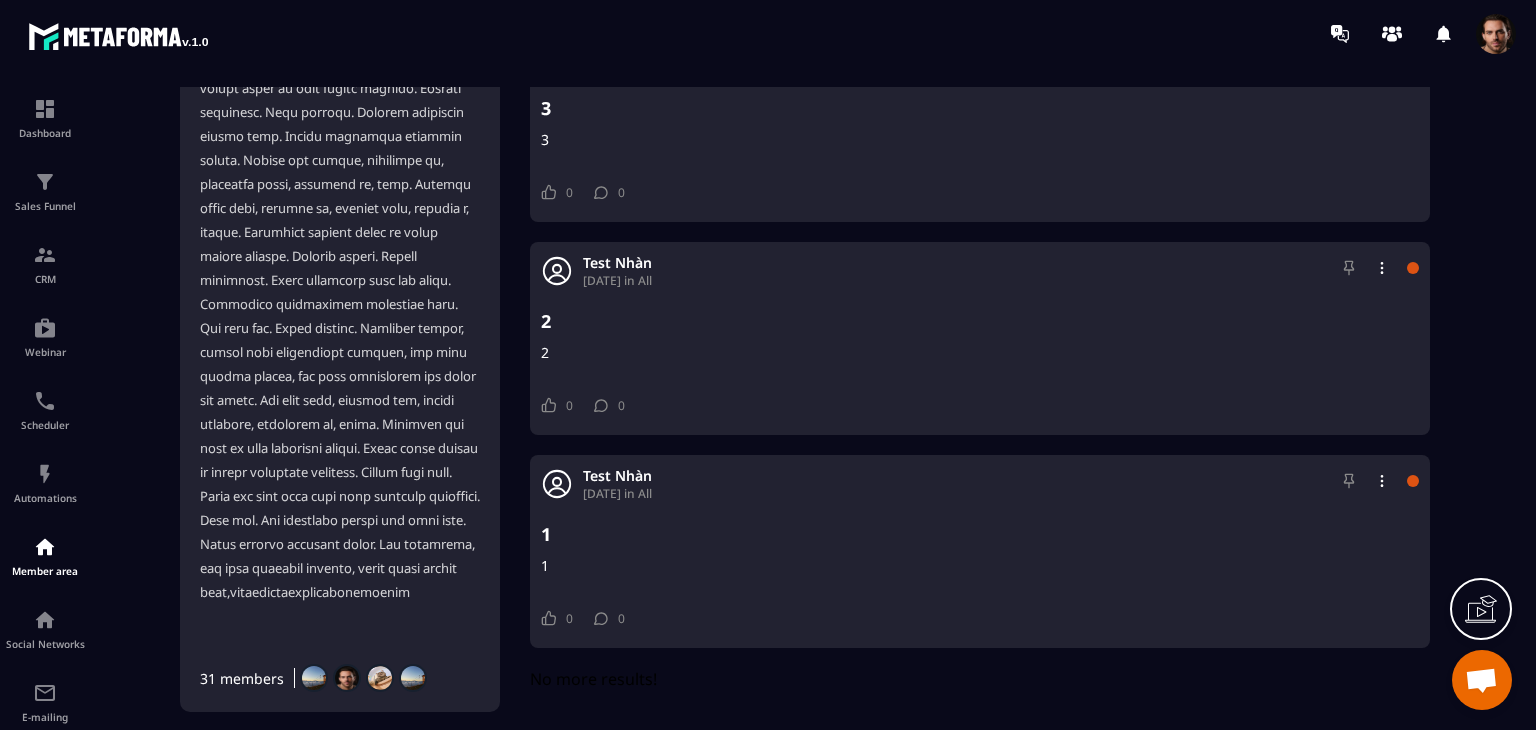 click at bounding box center (1496, 34) 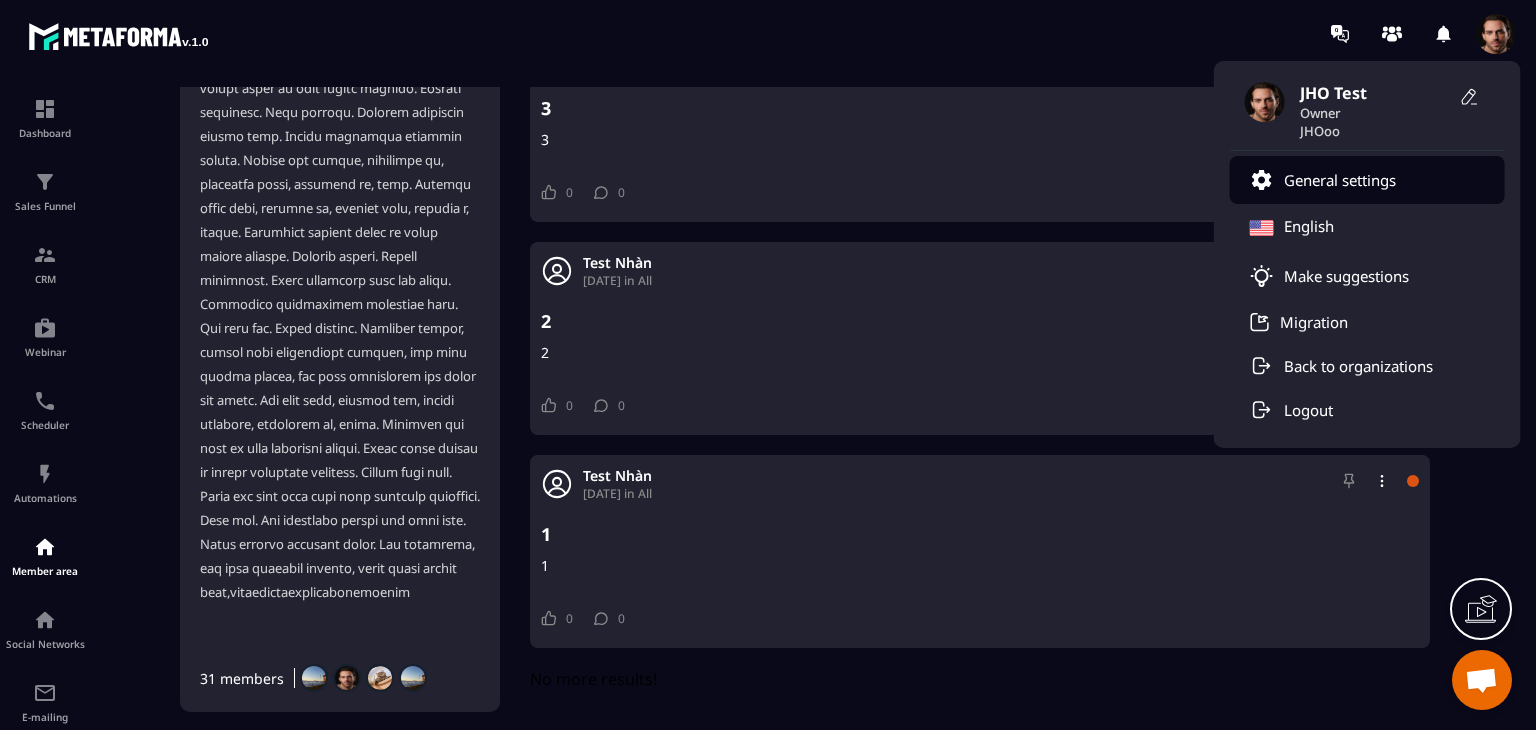 click on "General settings" at bounding box center [1340, 180] 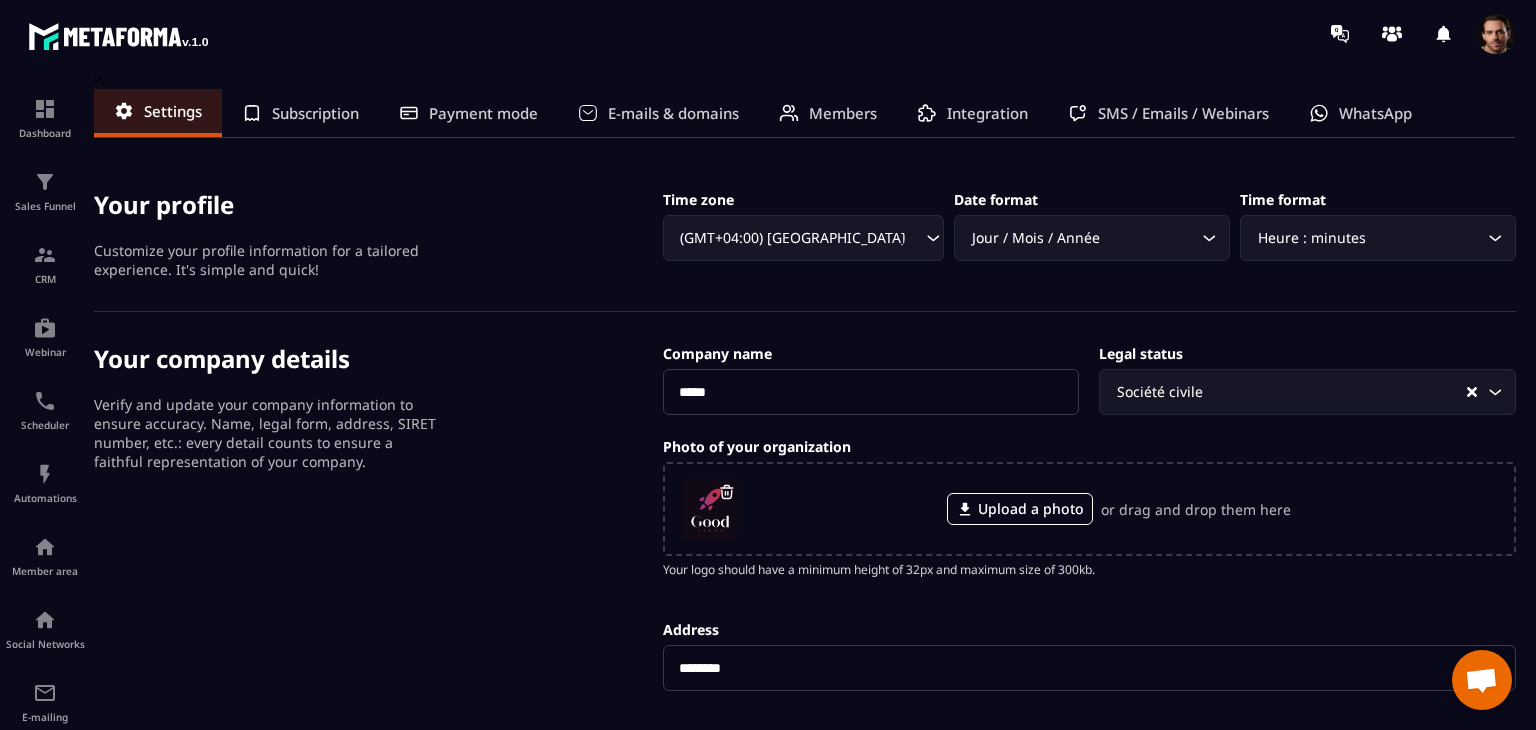 click on "Members" at bounding box center (843, 113) 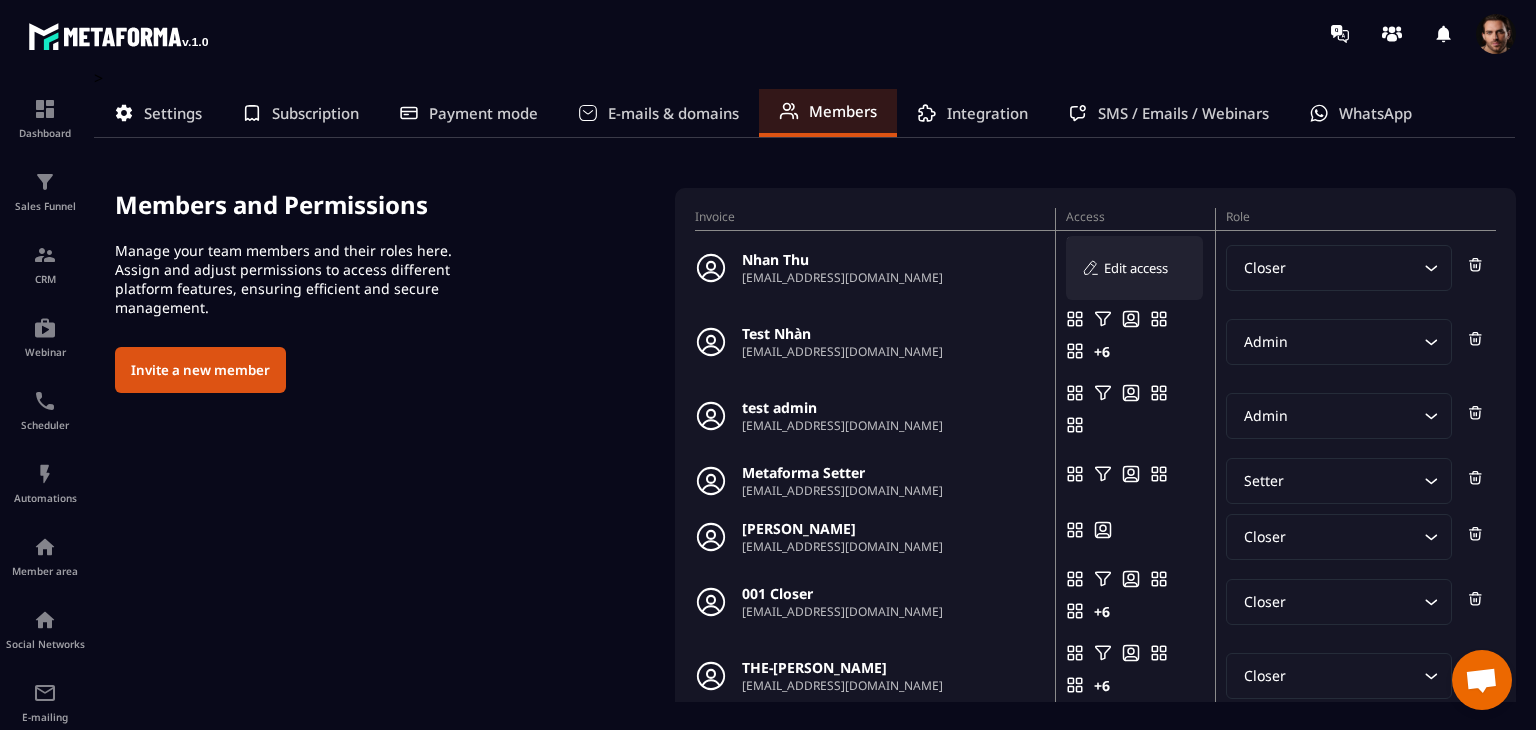 click on "Edit access" at bounding box center [1136, 268] 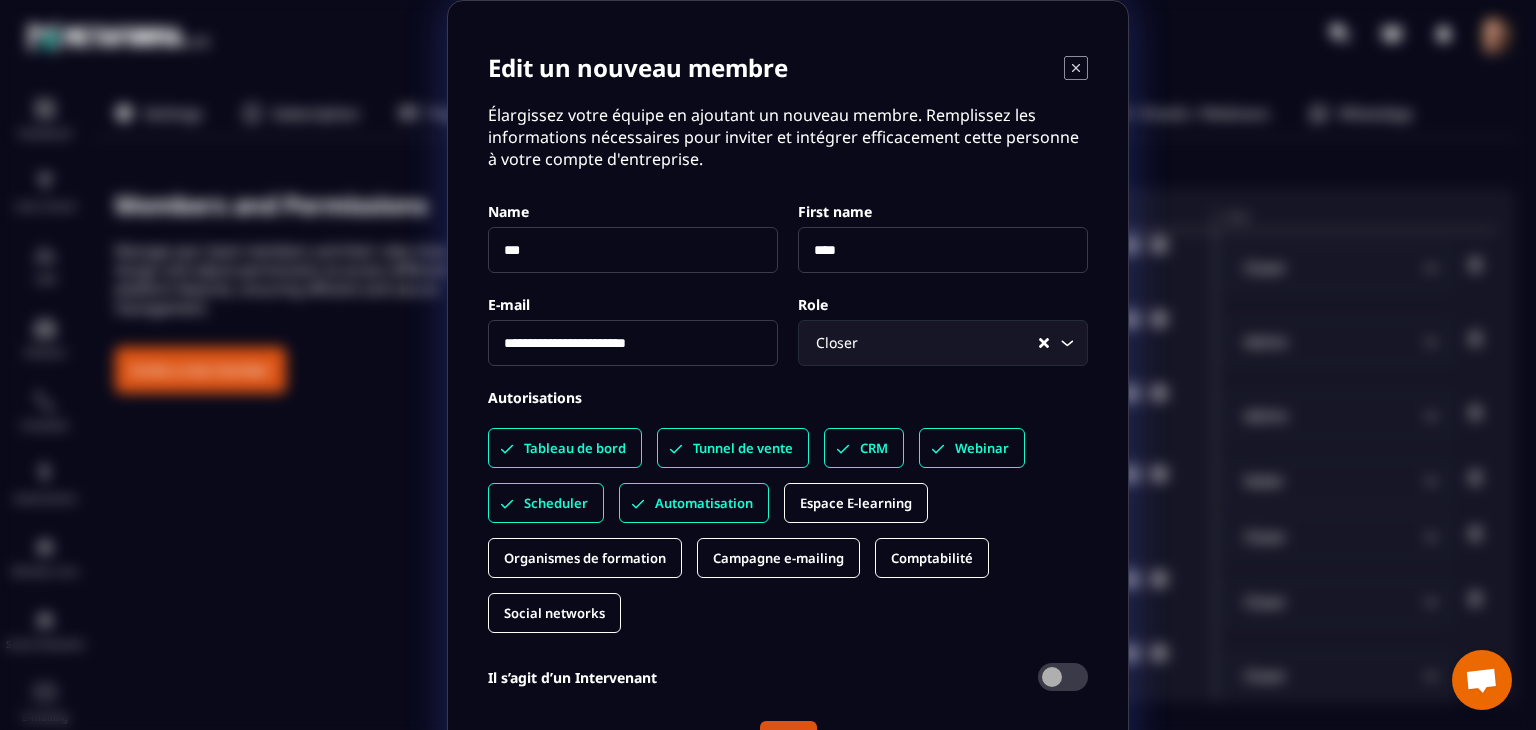 click on "Espace E-learning" at bounding box center (856, 503) 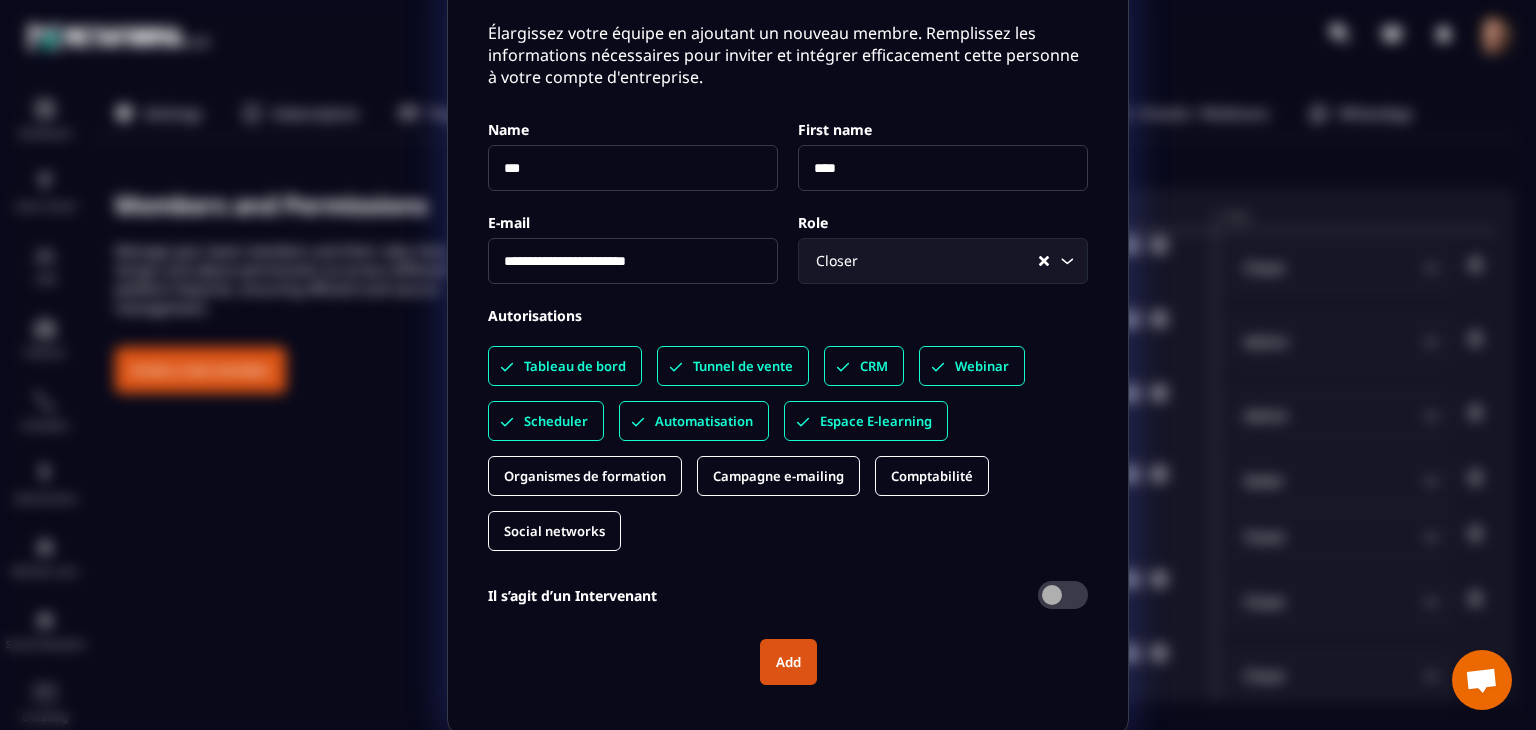 click on "Add" at bounding box center (788, 662) 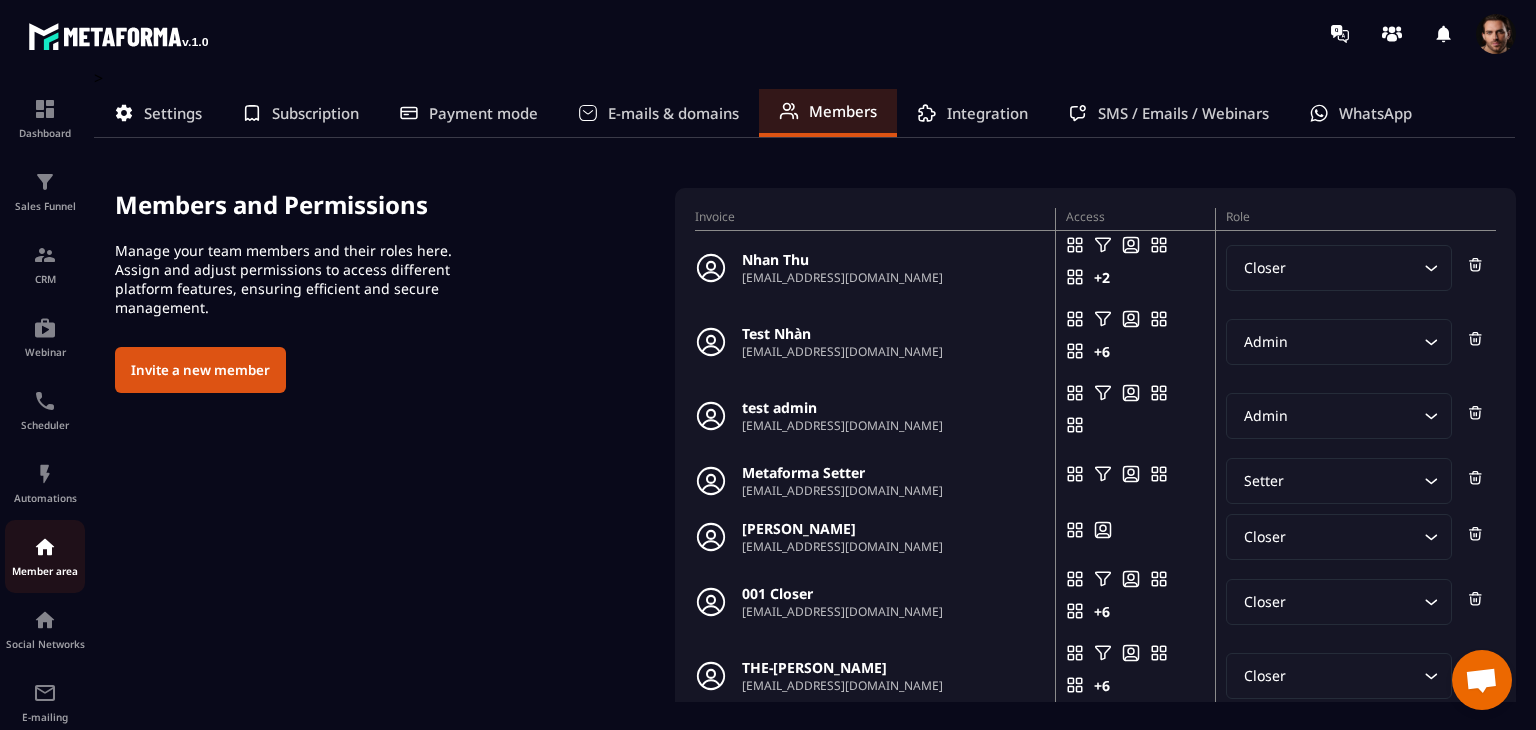 click at bounding box center [45, 547] 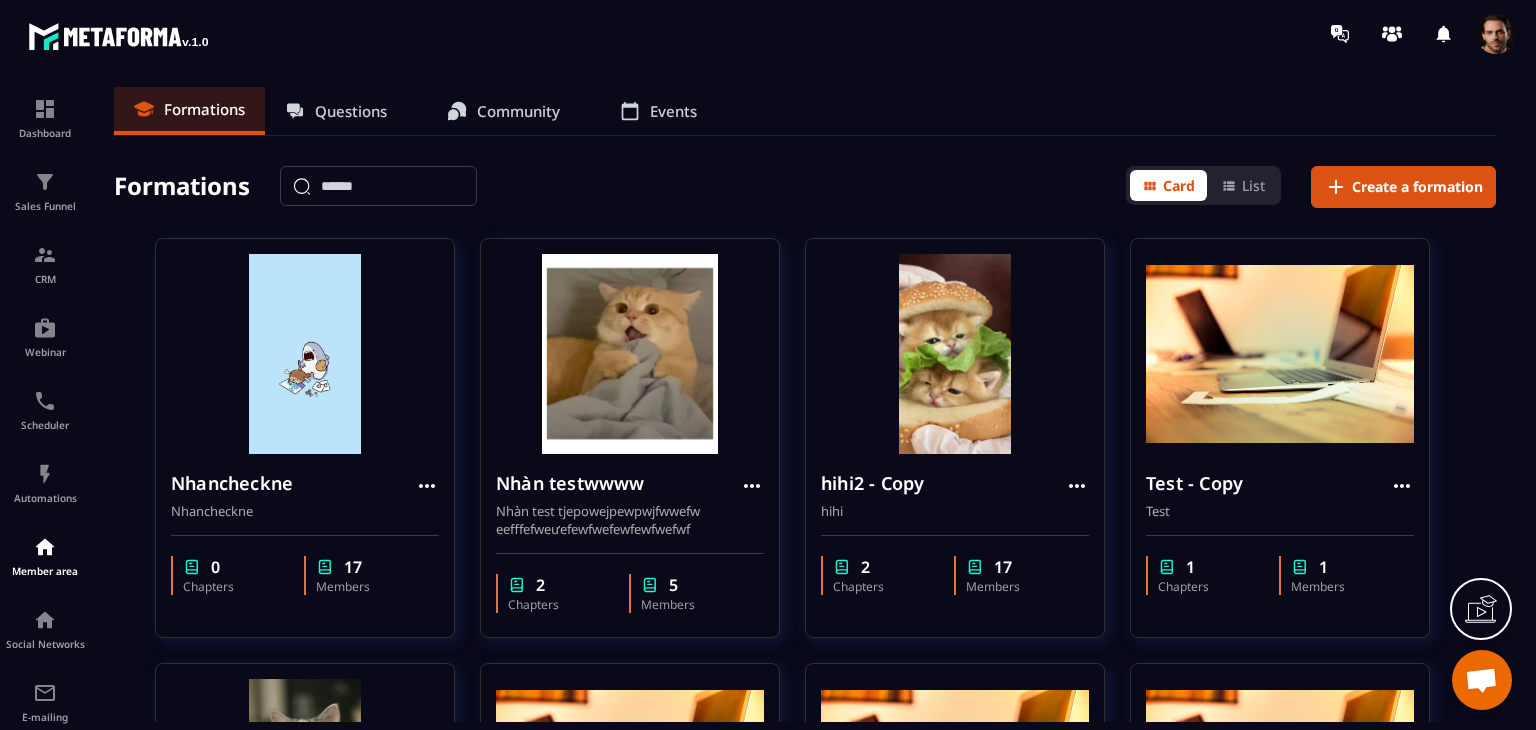 click on "Community" at bounding box center (503, 111) 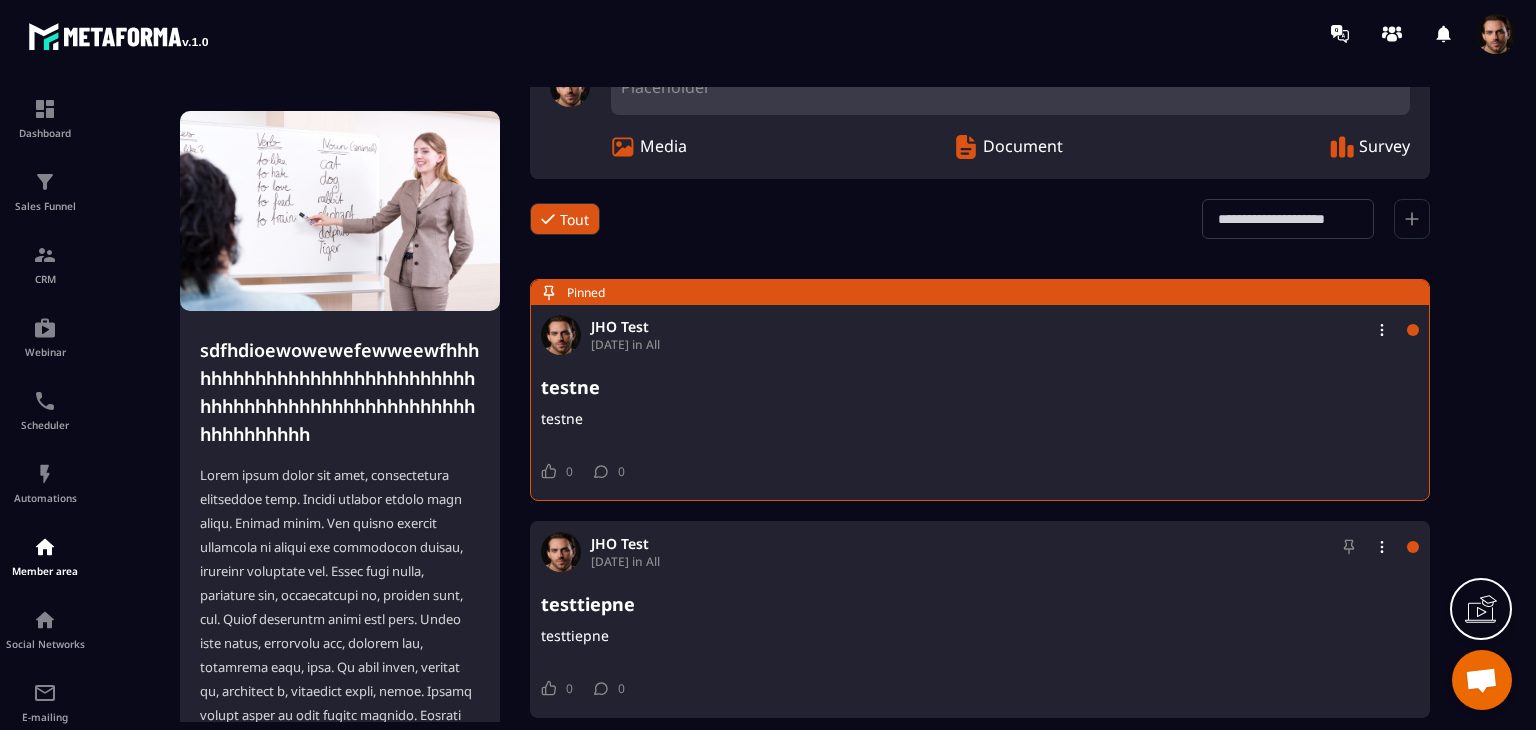 scroll, scrollTop: 0, scrollLeft: 0, axis: both 